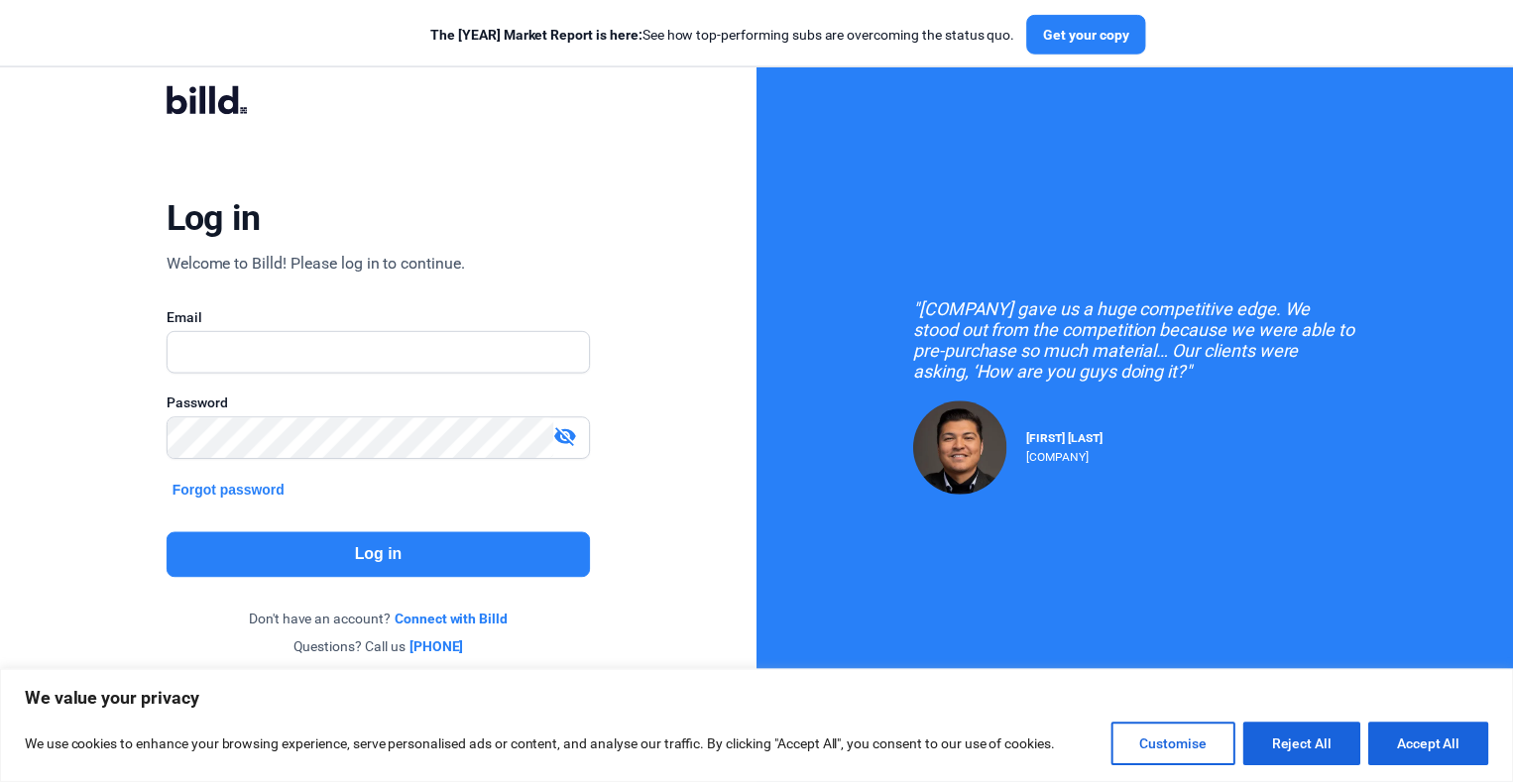 scroll, scrollTop: 0, scrollLeft: 0, axis: both 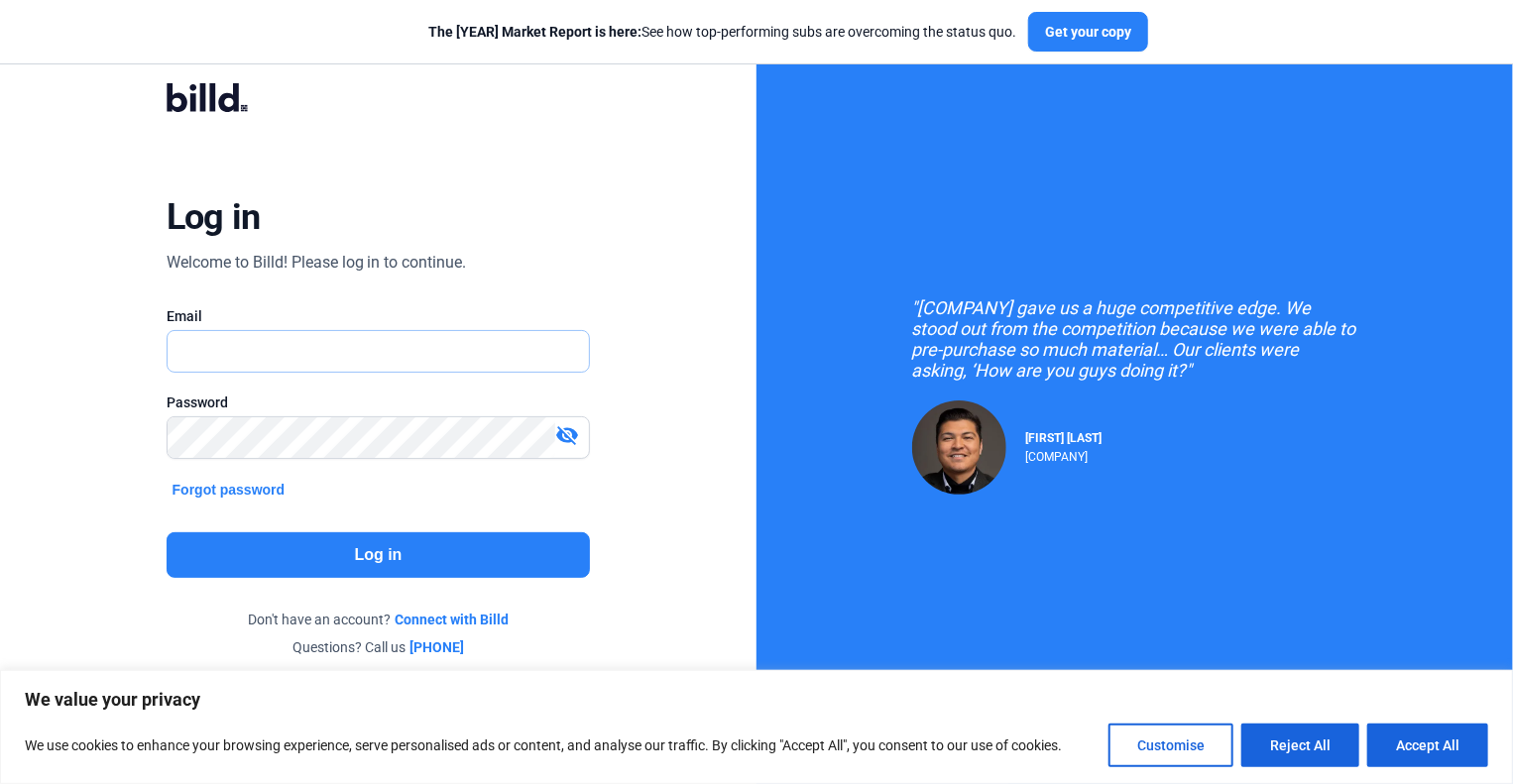 click at bounding box center [368, 351] 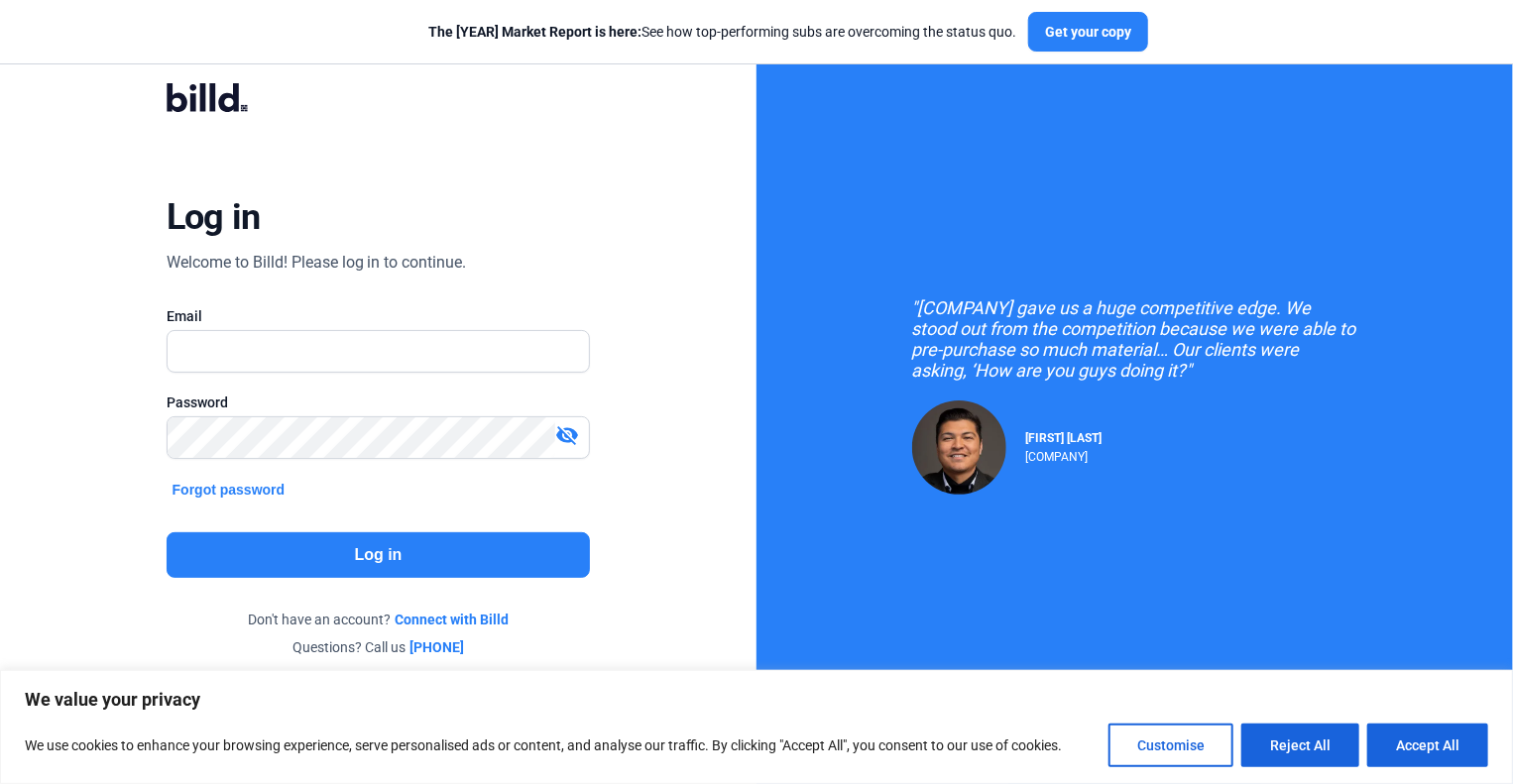 drag, startPoint x: 771, startPoint y: 155, endPoint x: 666, endPoint y: 360, distance: 230.32586 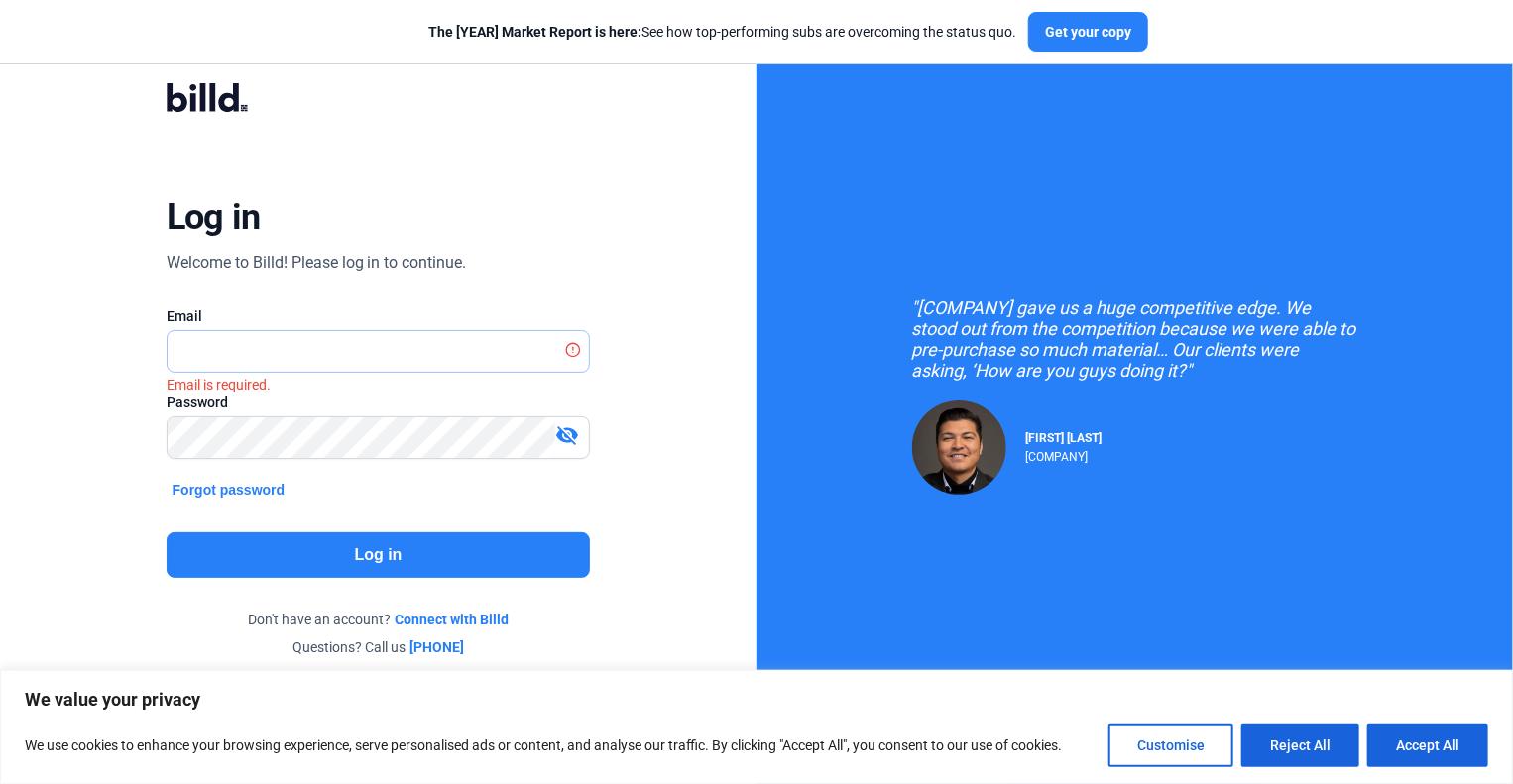 click at bounding box center (368, 351) 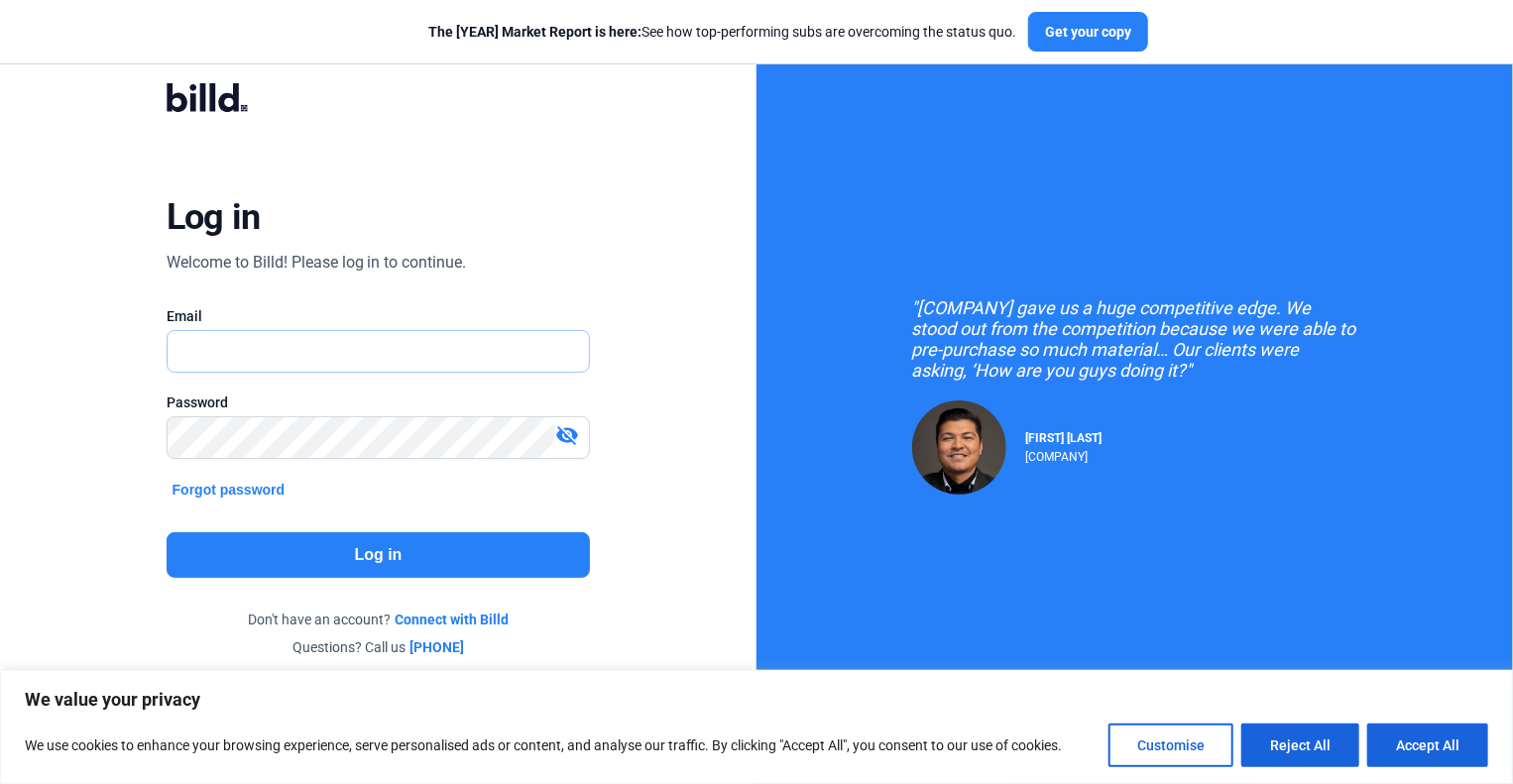 type on "[EMAIL]" 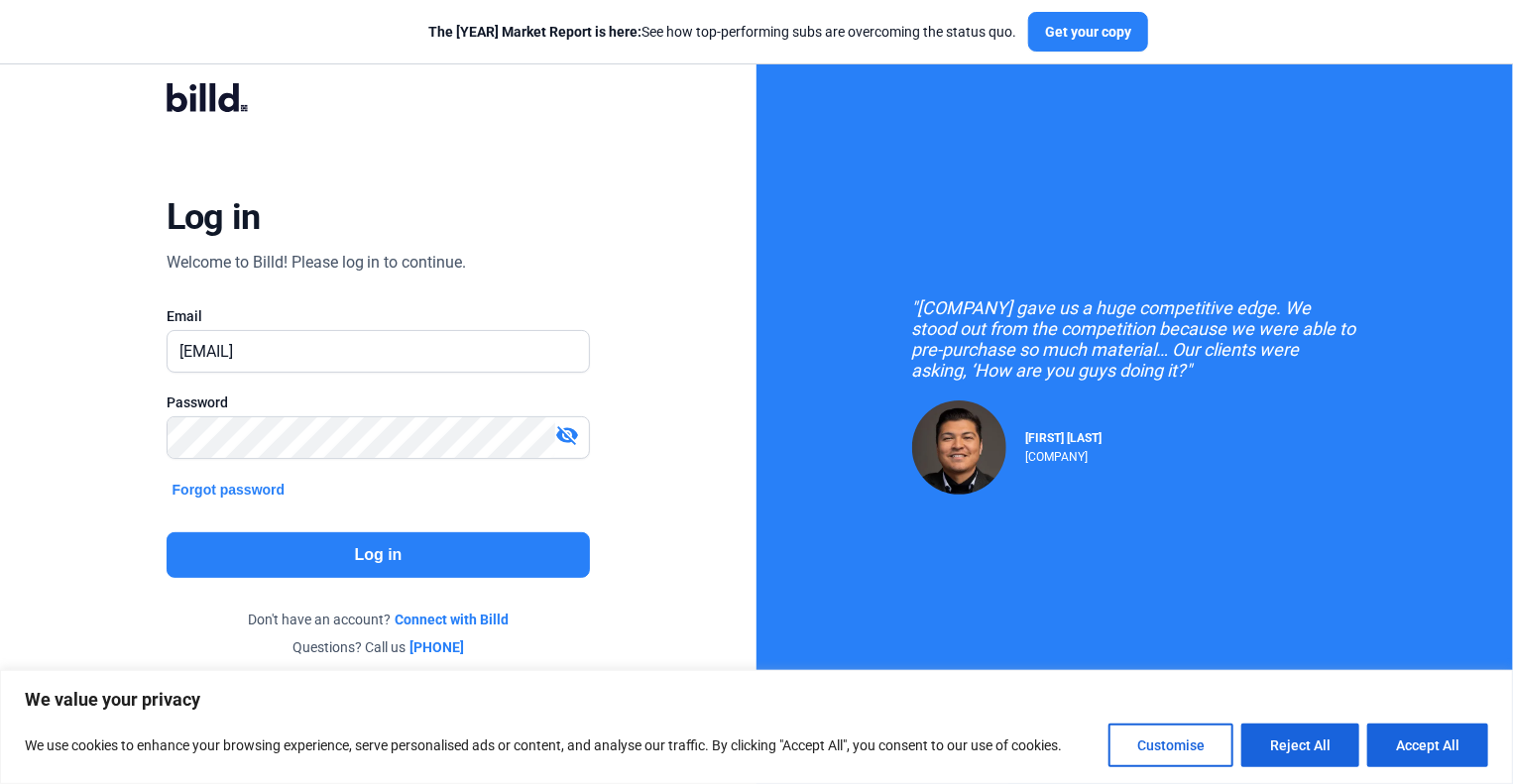 click on "Log in" 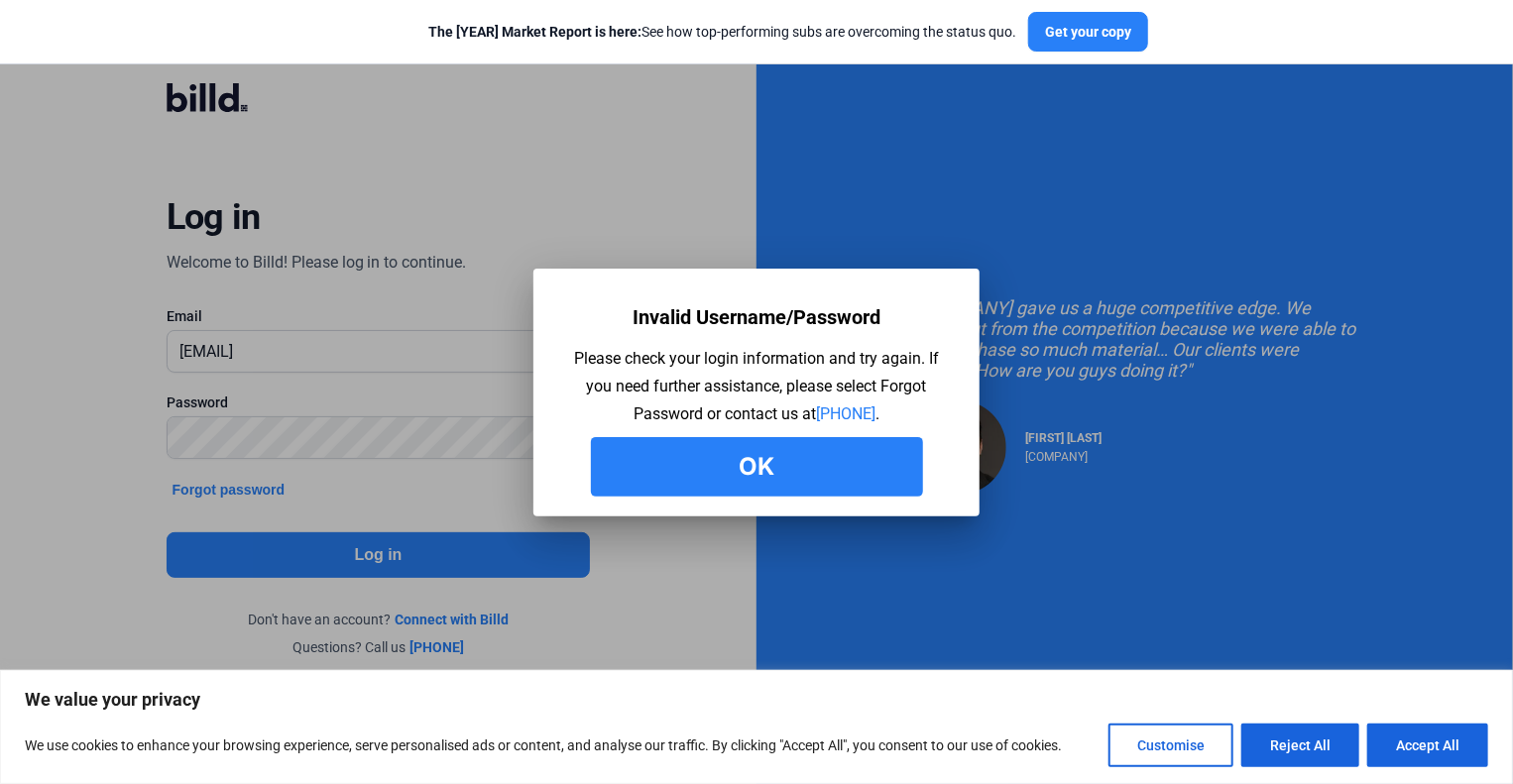 click on "Ok" at bounding box center [756, 467] 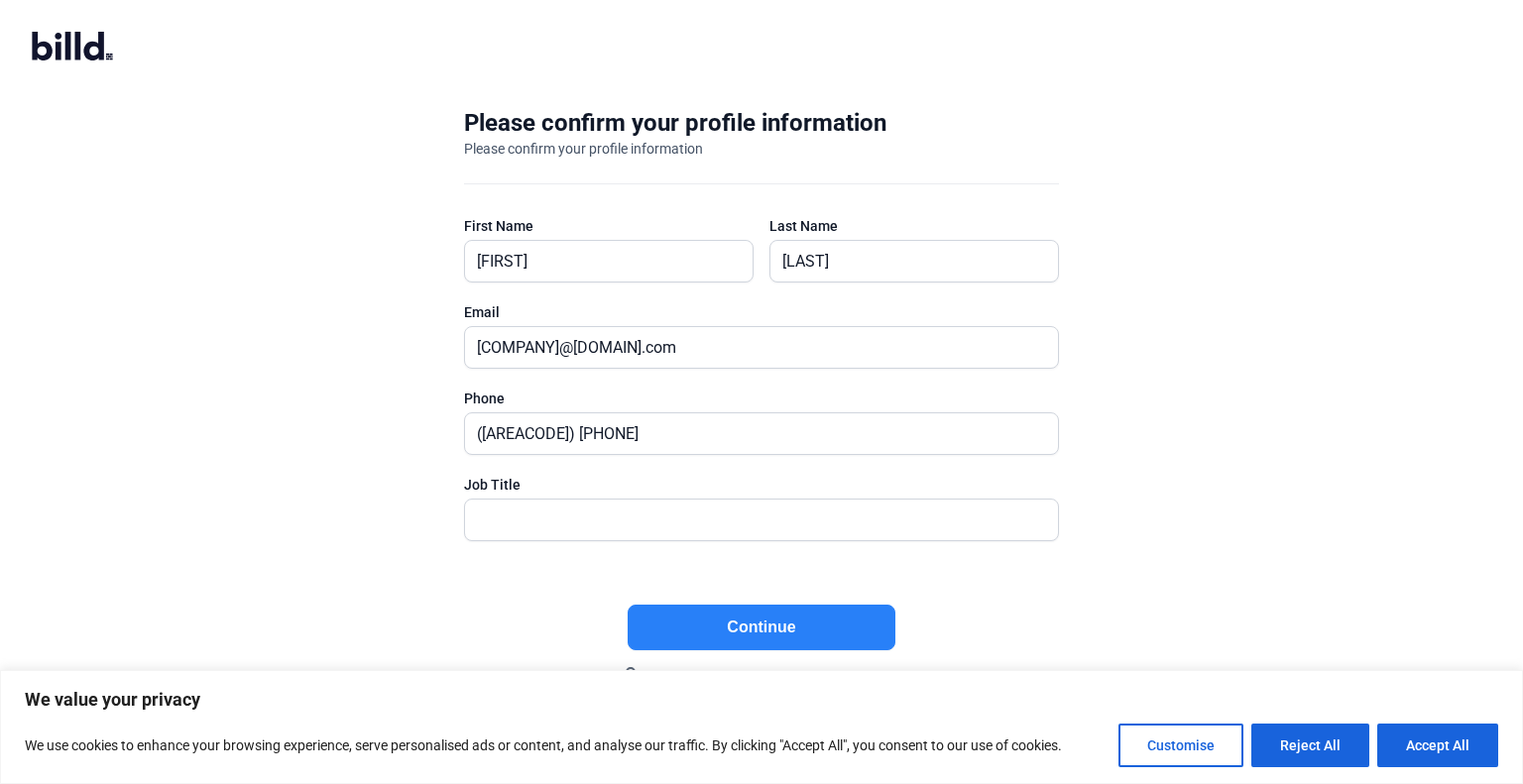 scroll, scrollTop: 0, scrollLeft: 0, axis: both 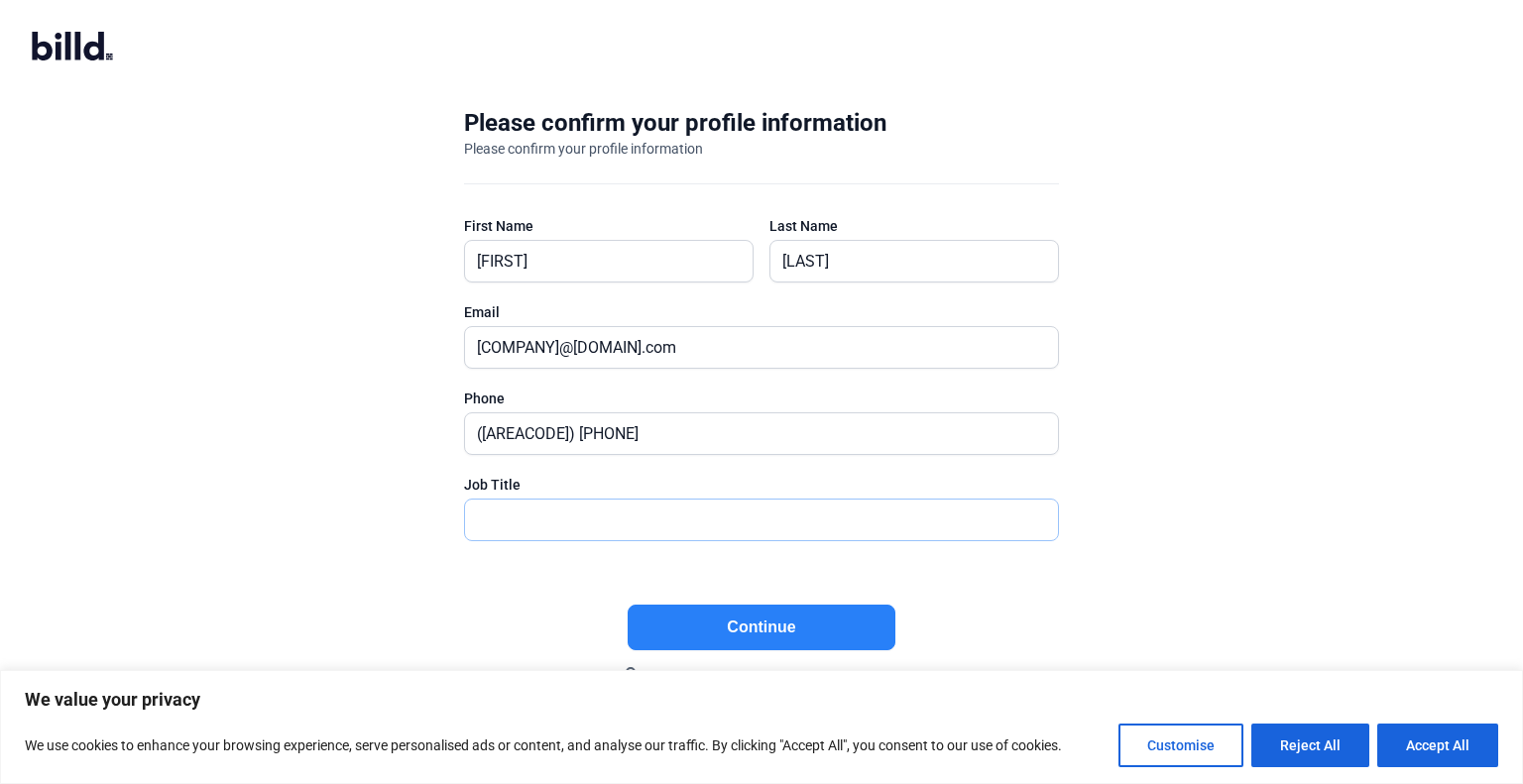 click at bounding box center (762, 519) 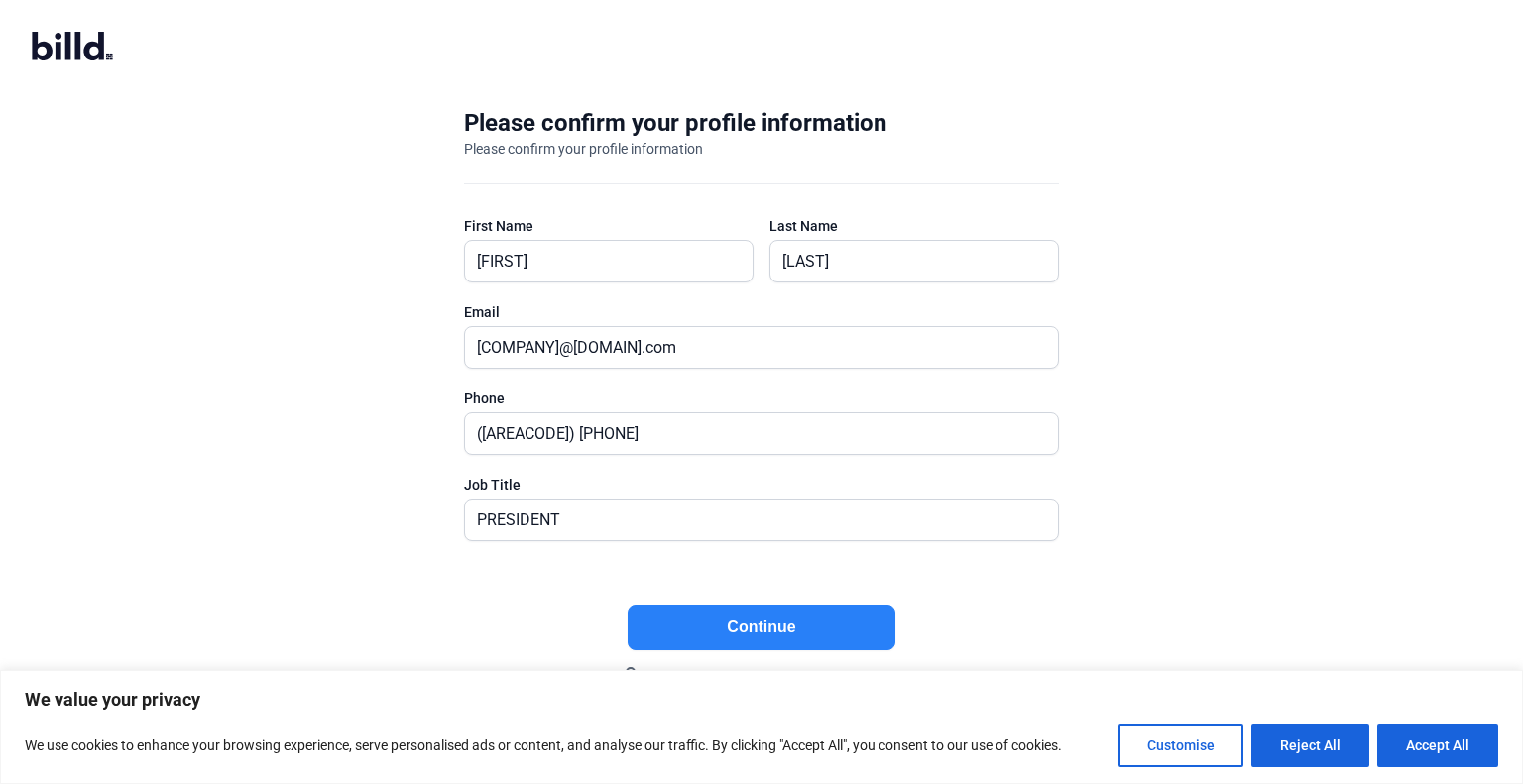click on "Continue" 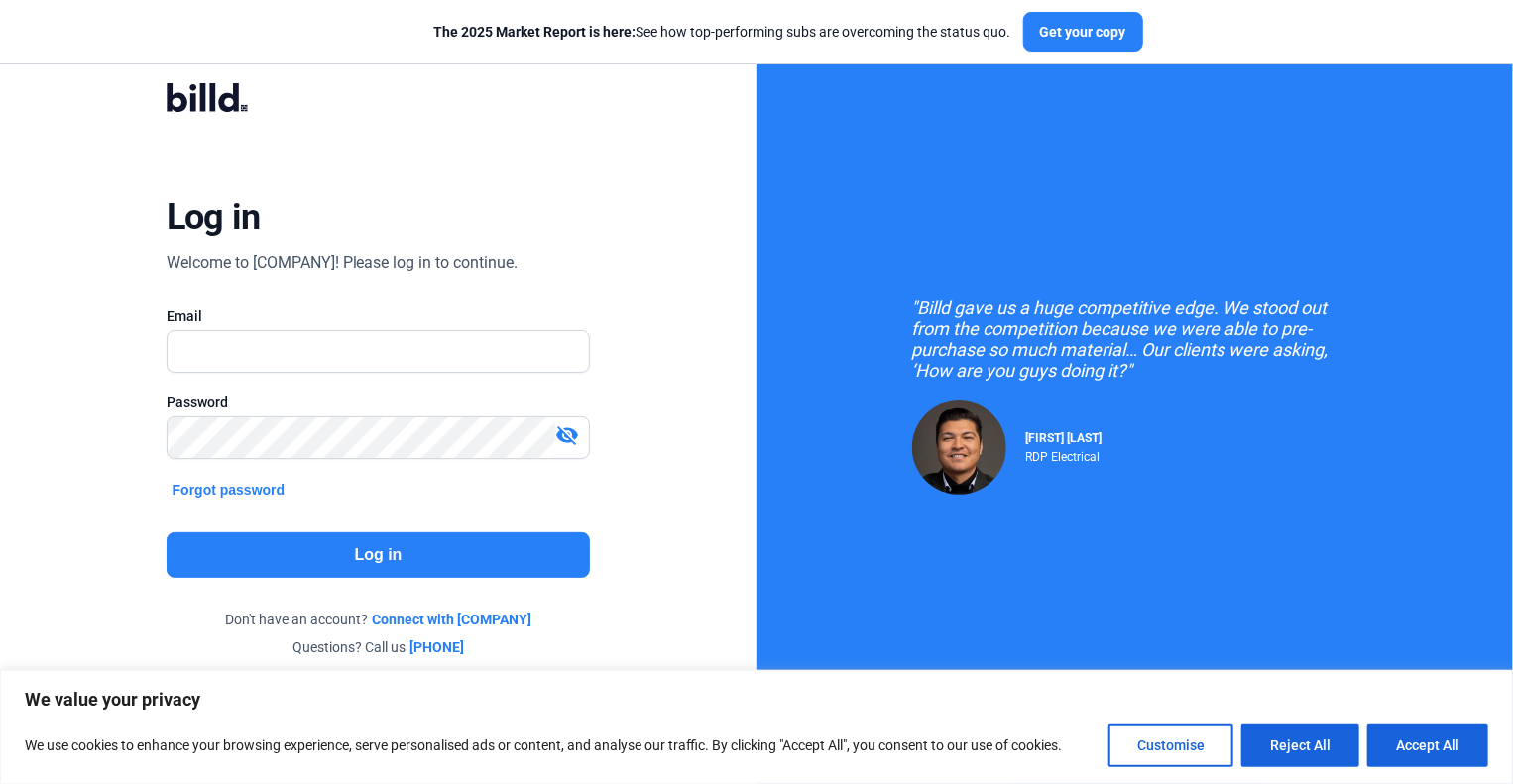 scroll, scrollTop: 6, scrollLeft: 0, axis: vertical 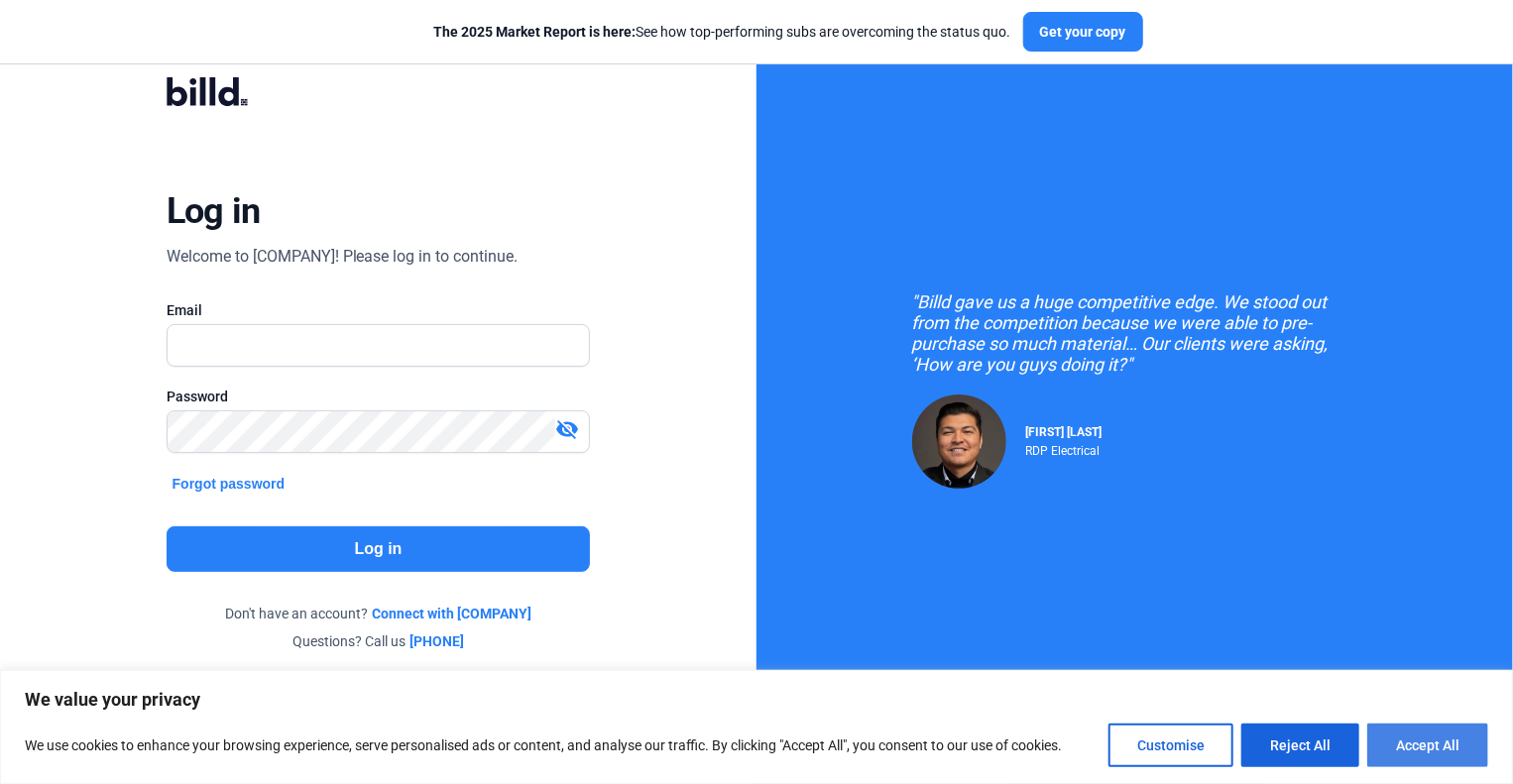 click on "Accept All" at bounding box center [1428, 745] 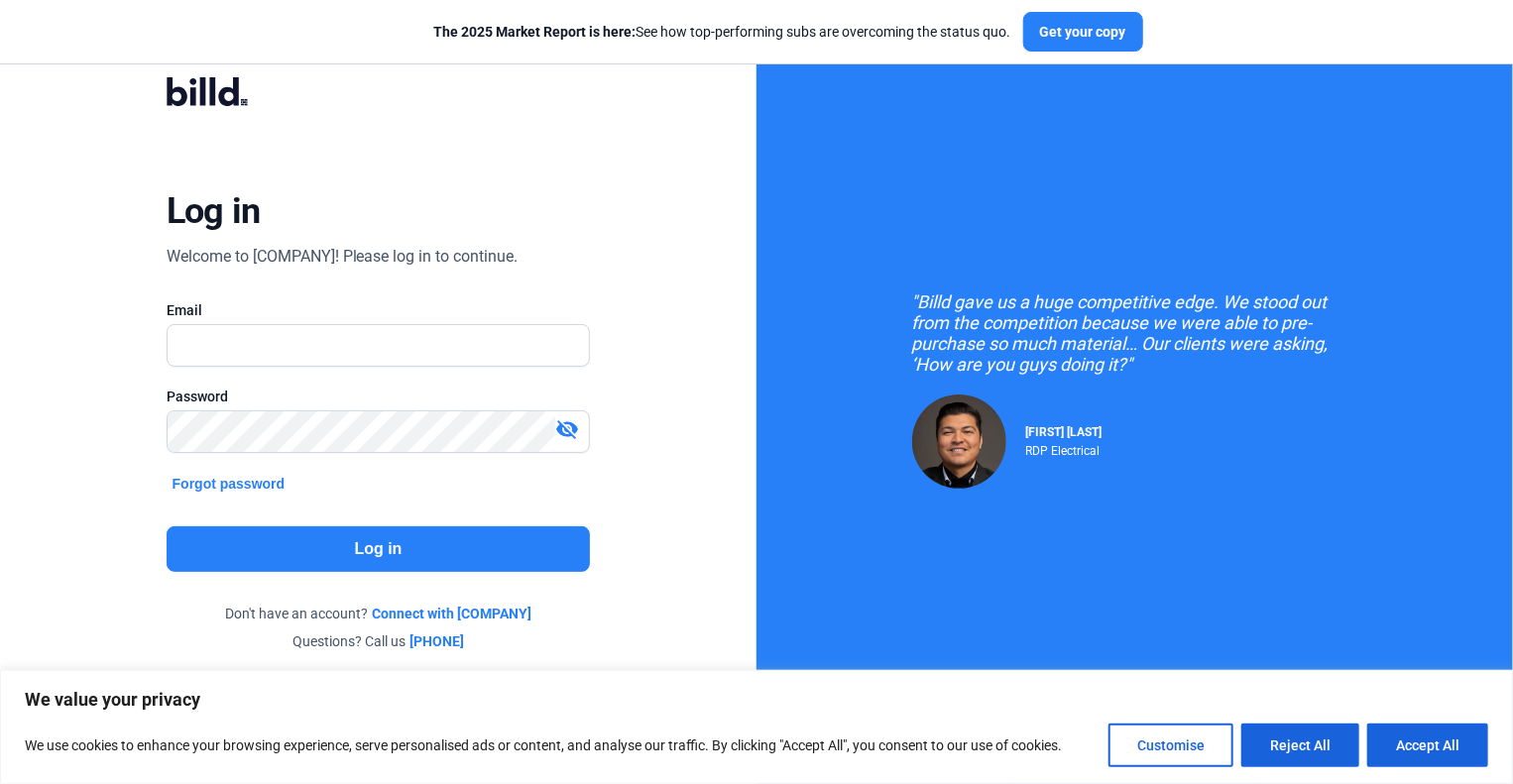 checkbox on "true" 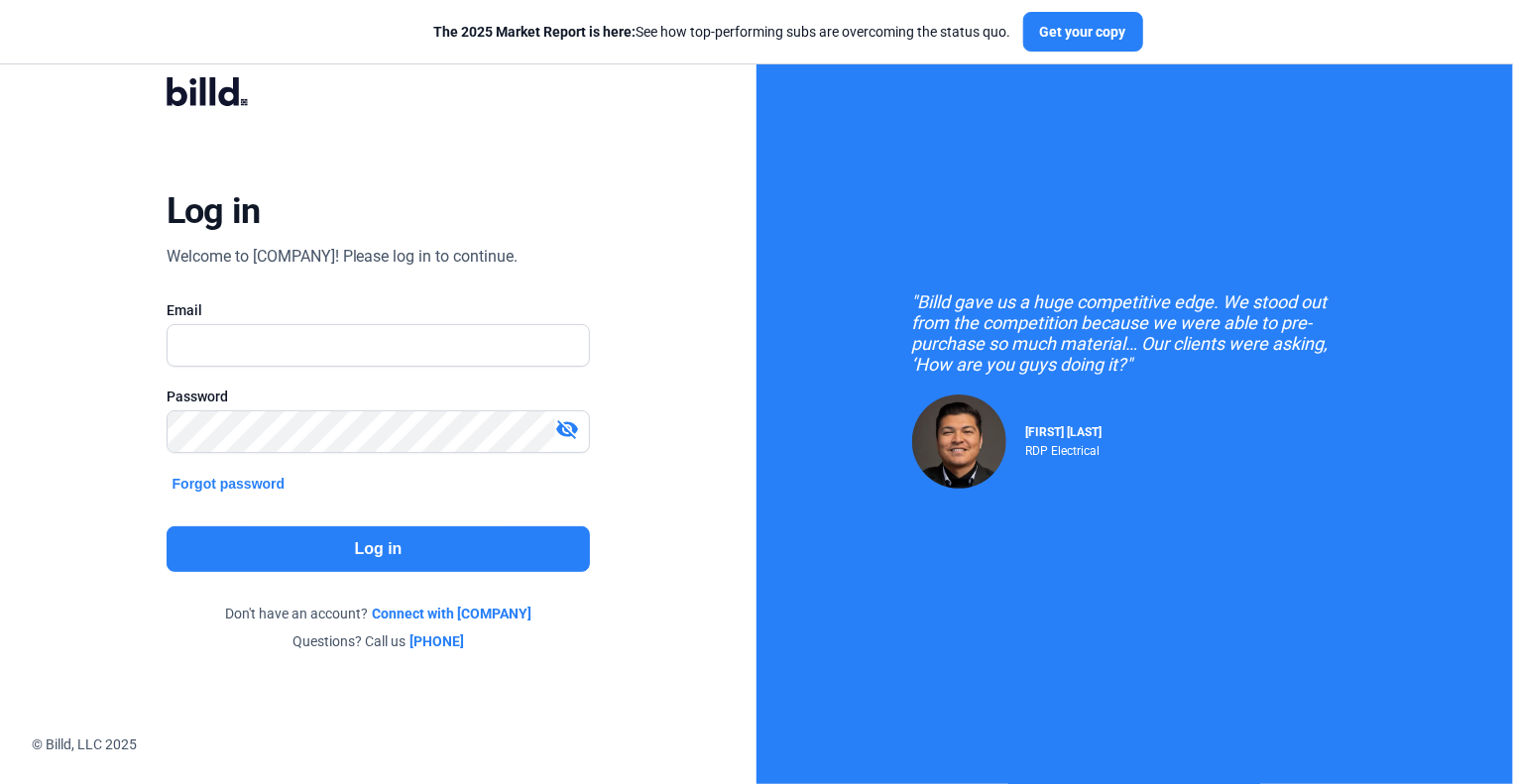 scroll, scrollTop: 0, scrollLeft: 0, axis: both 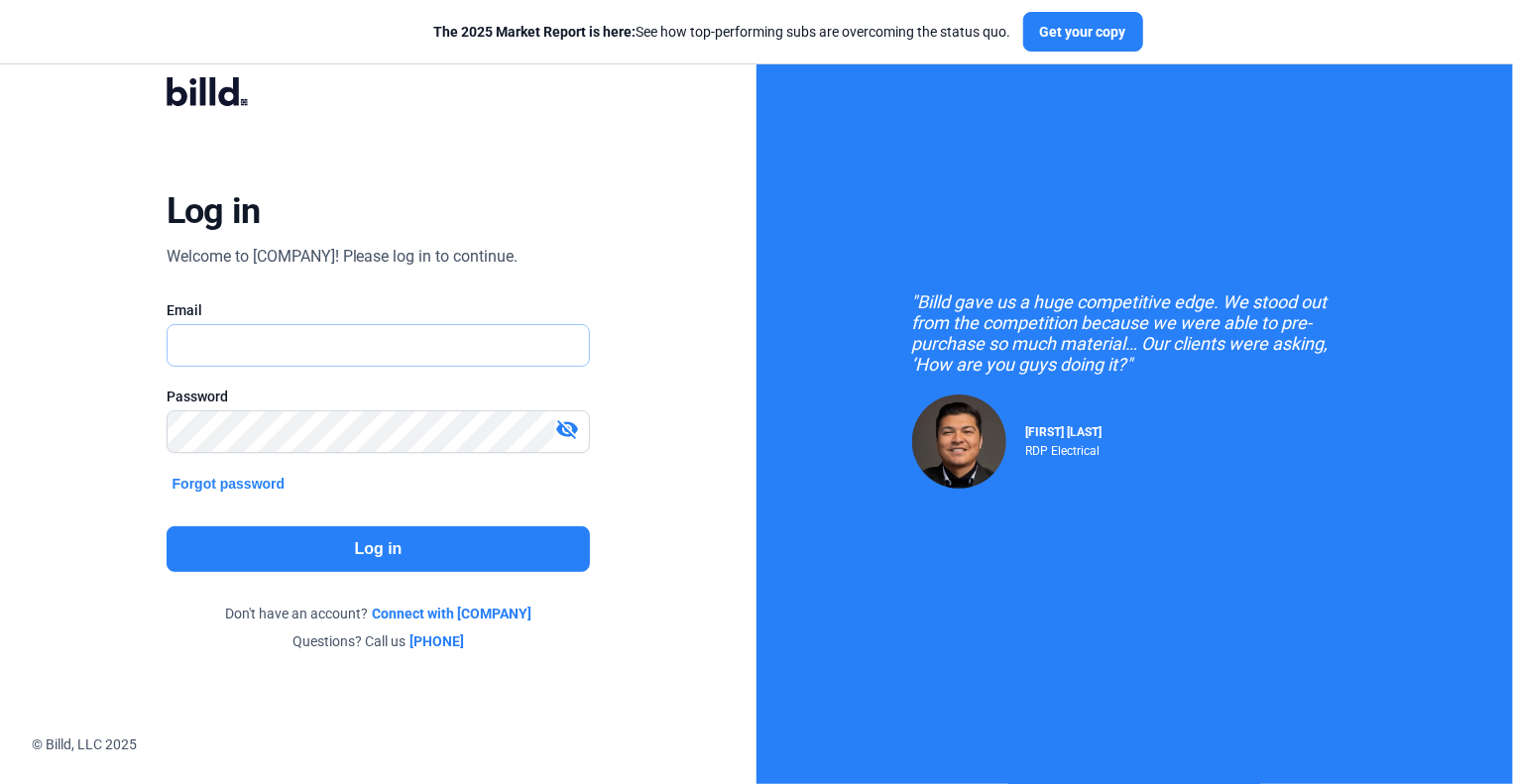 click at bounding box center [368, 345] 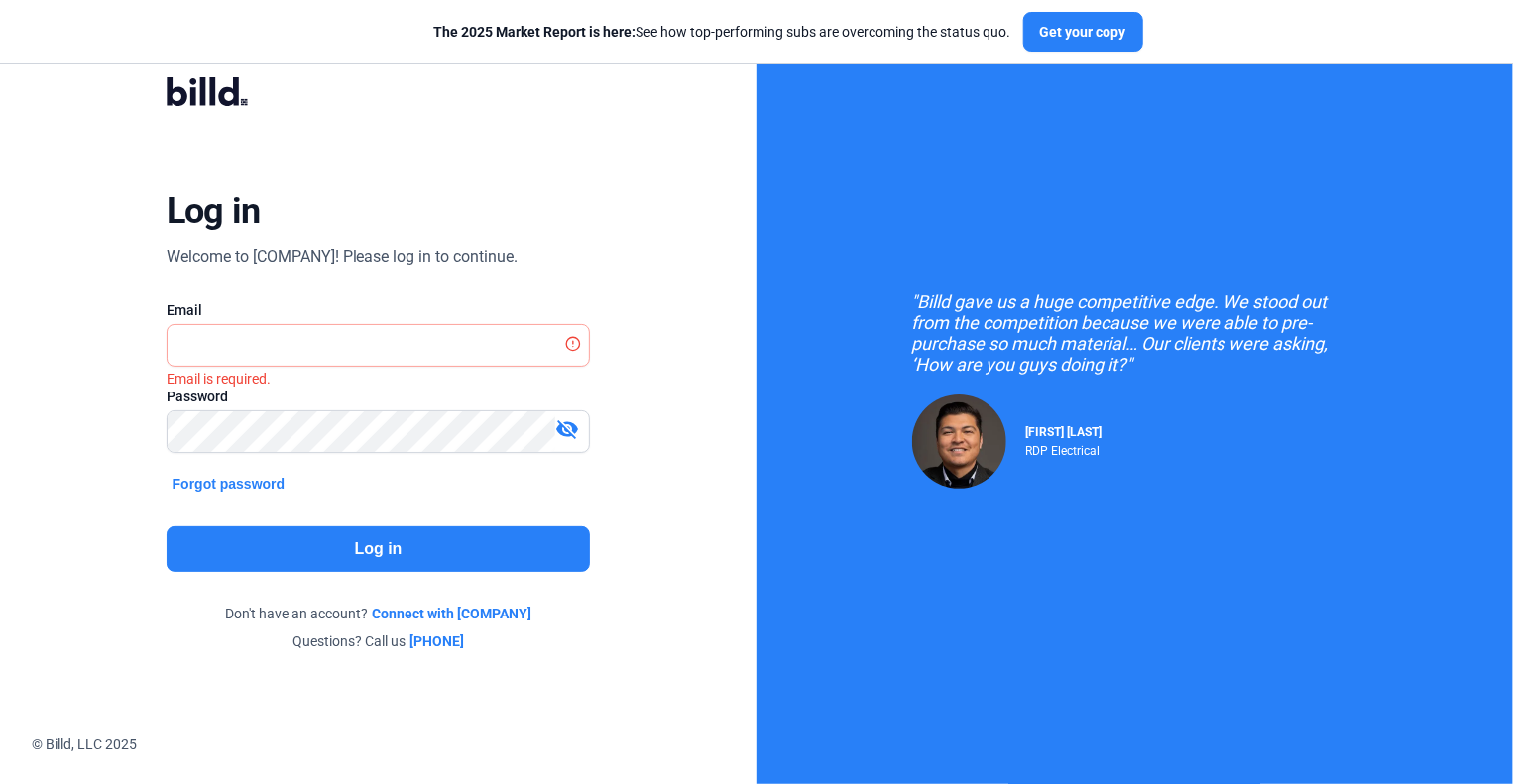 click on "Log in  Welcome to Billd! Please log in to continue.   Email  Email is required.  Password   visibility_off   Forgot password  Log in  Don't have an account?  Connect with Billd  Questions? Call us  [PHONE]" 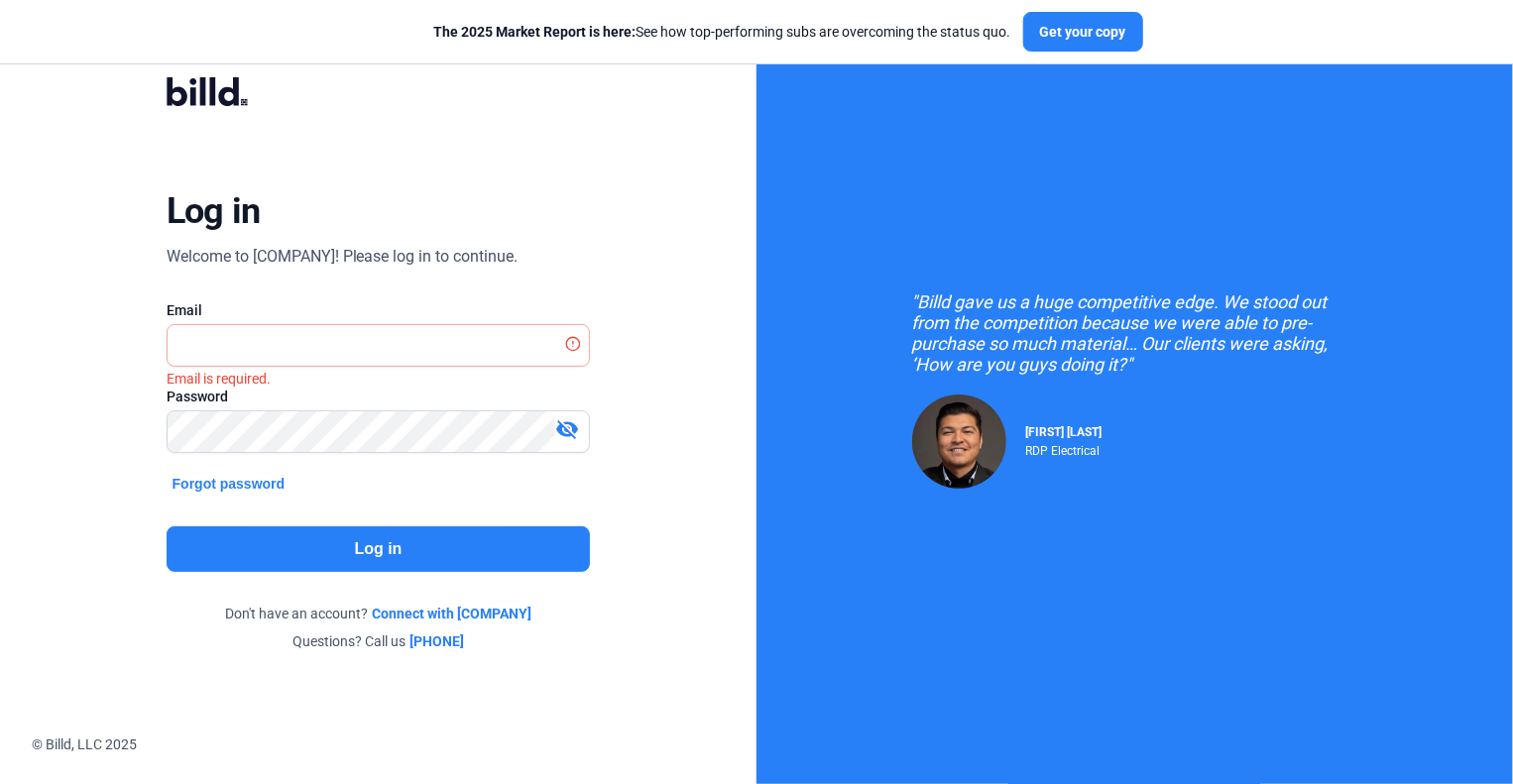 click on "Forgot password" 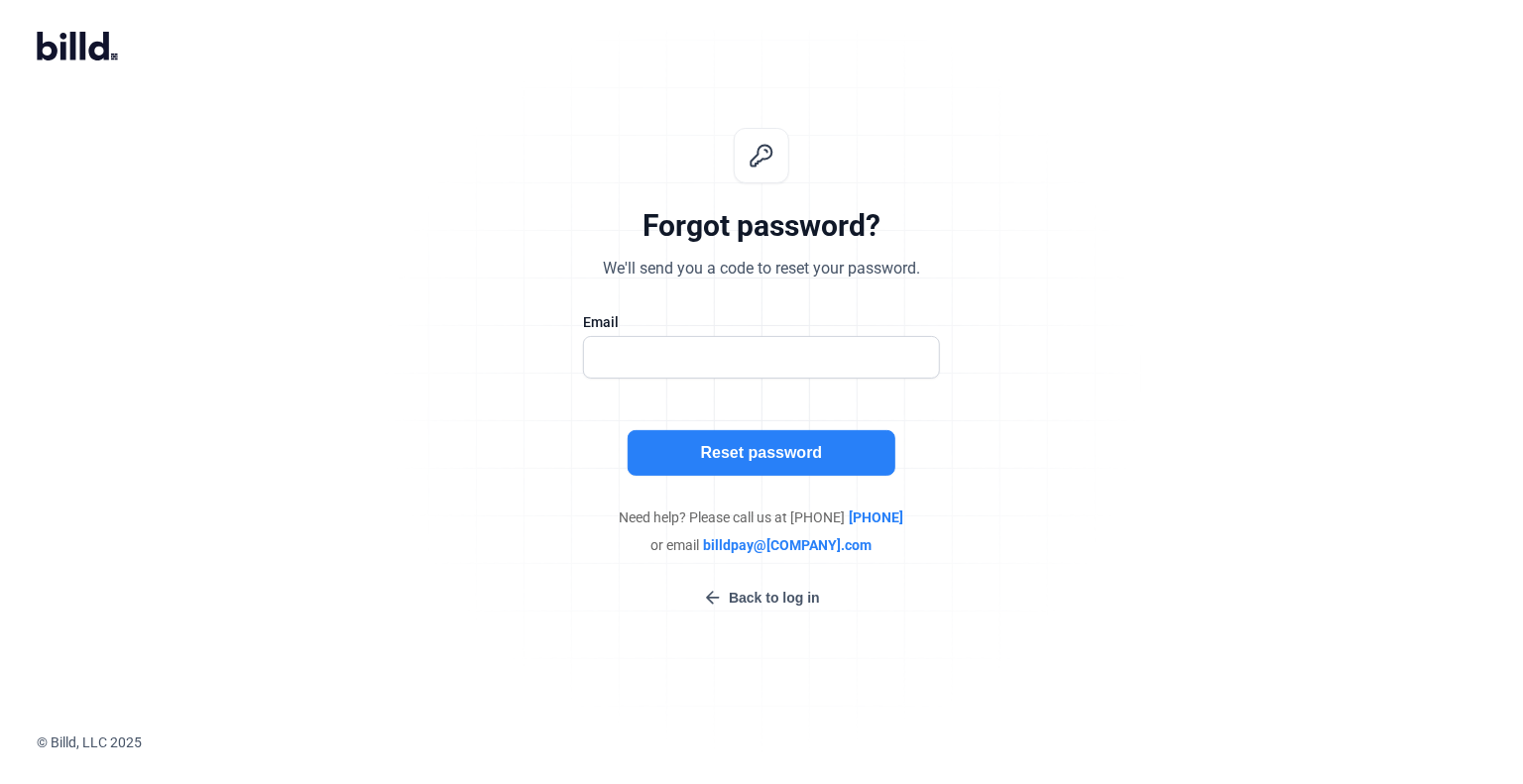 scroll, scrollTop: 0, scrollLeft: 0, axis: both 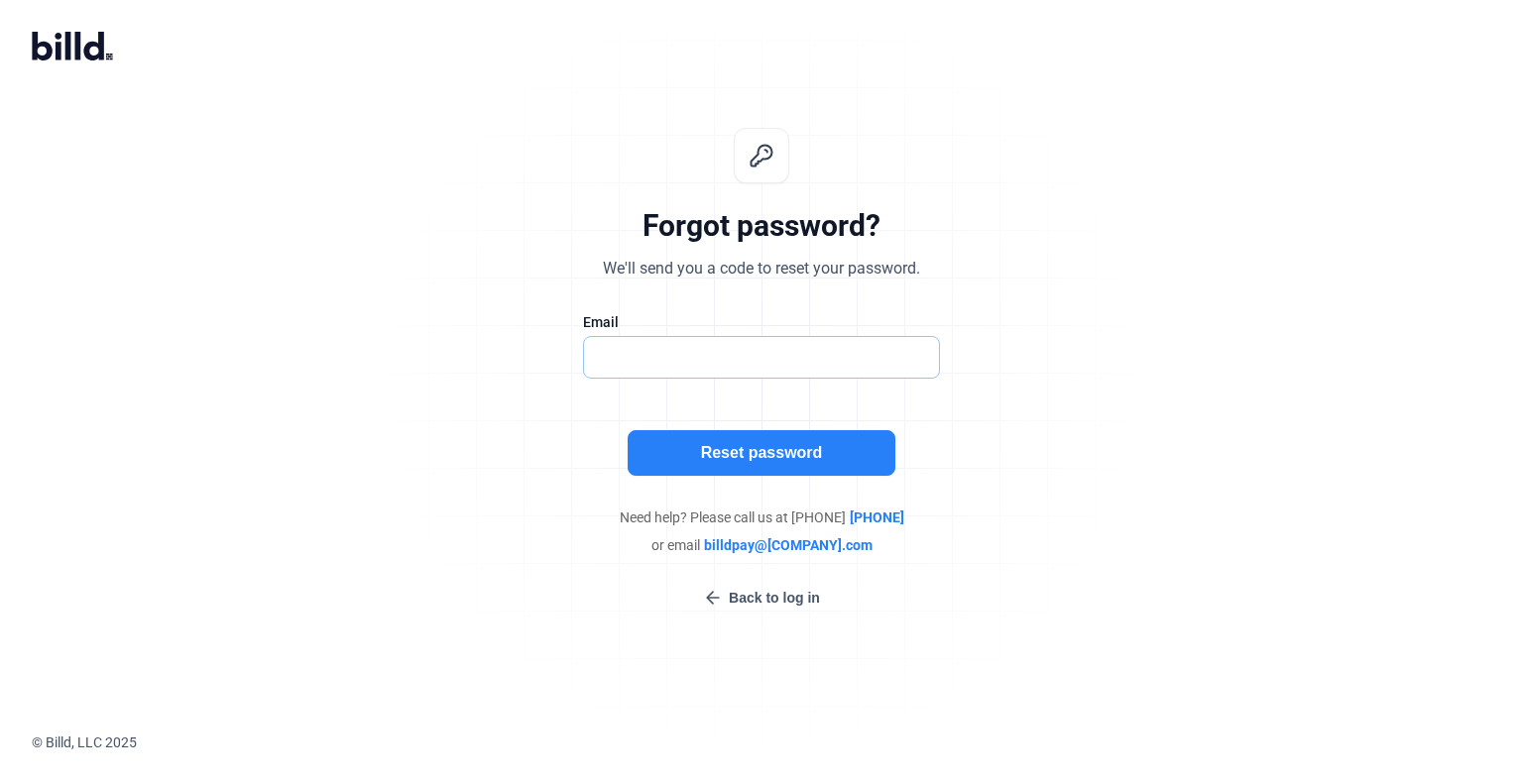 click at bounding box center (751, 357) 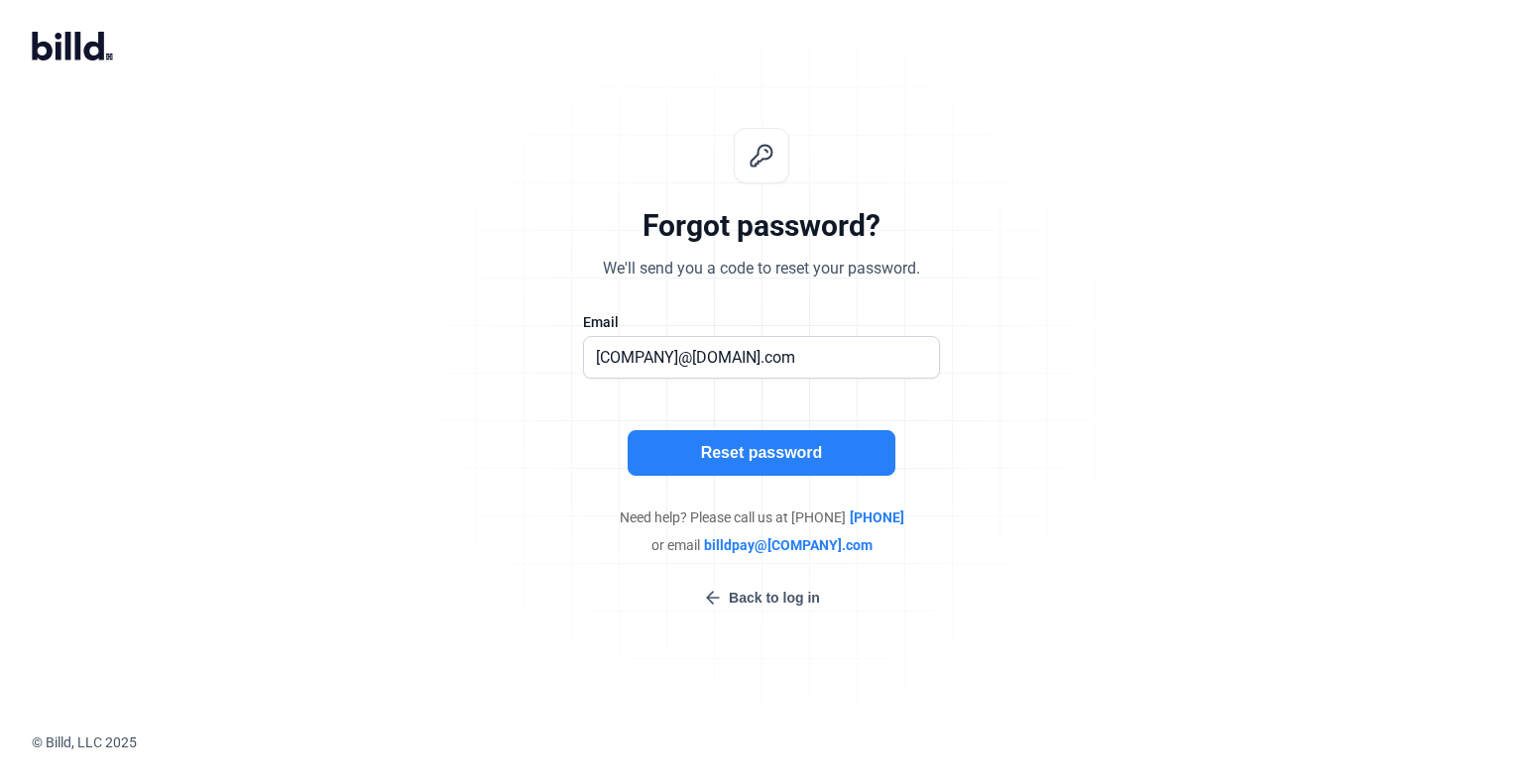 click on "Reset password" 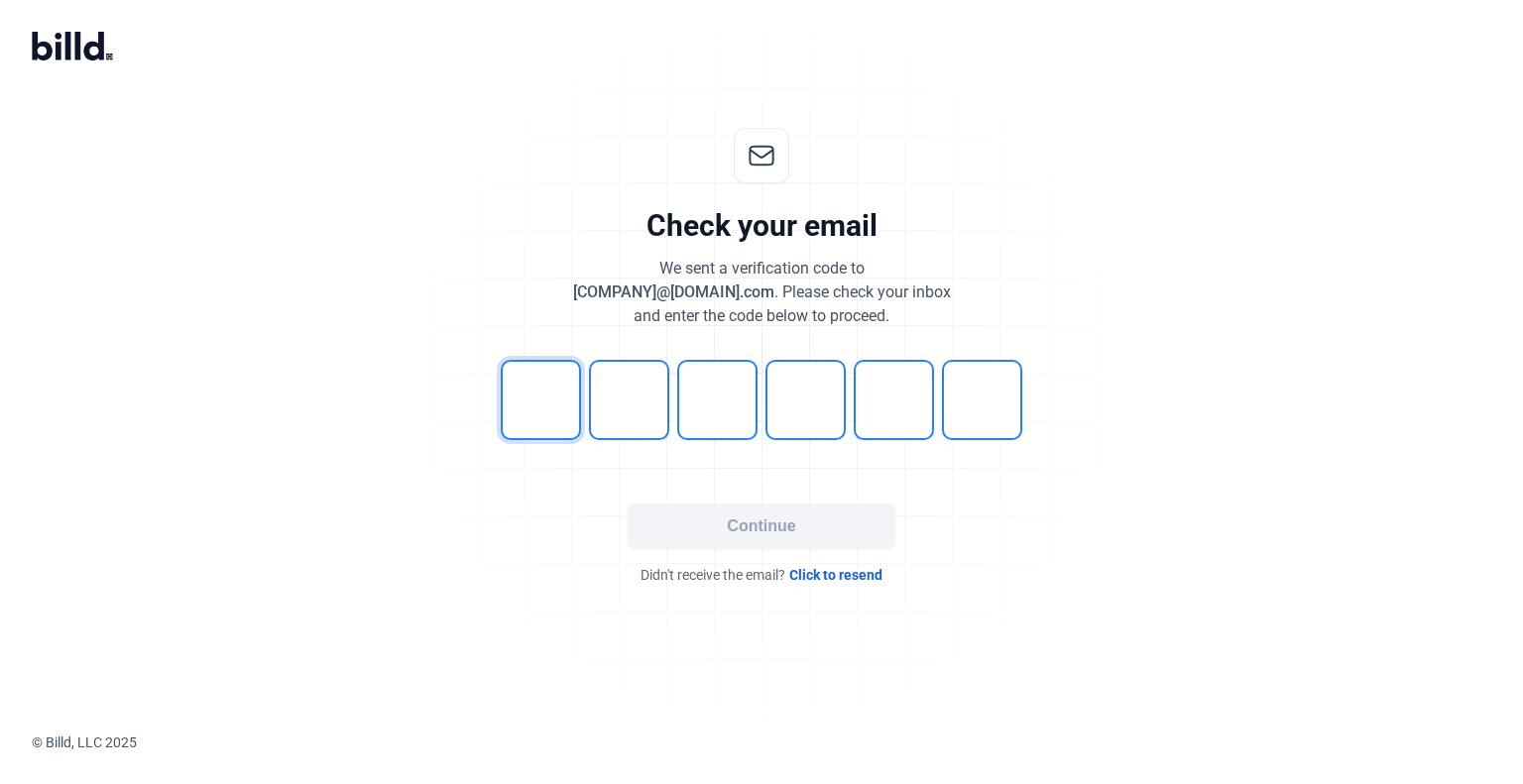 click at bounding box center (540, 399) 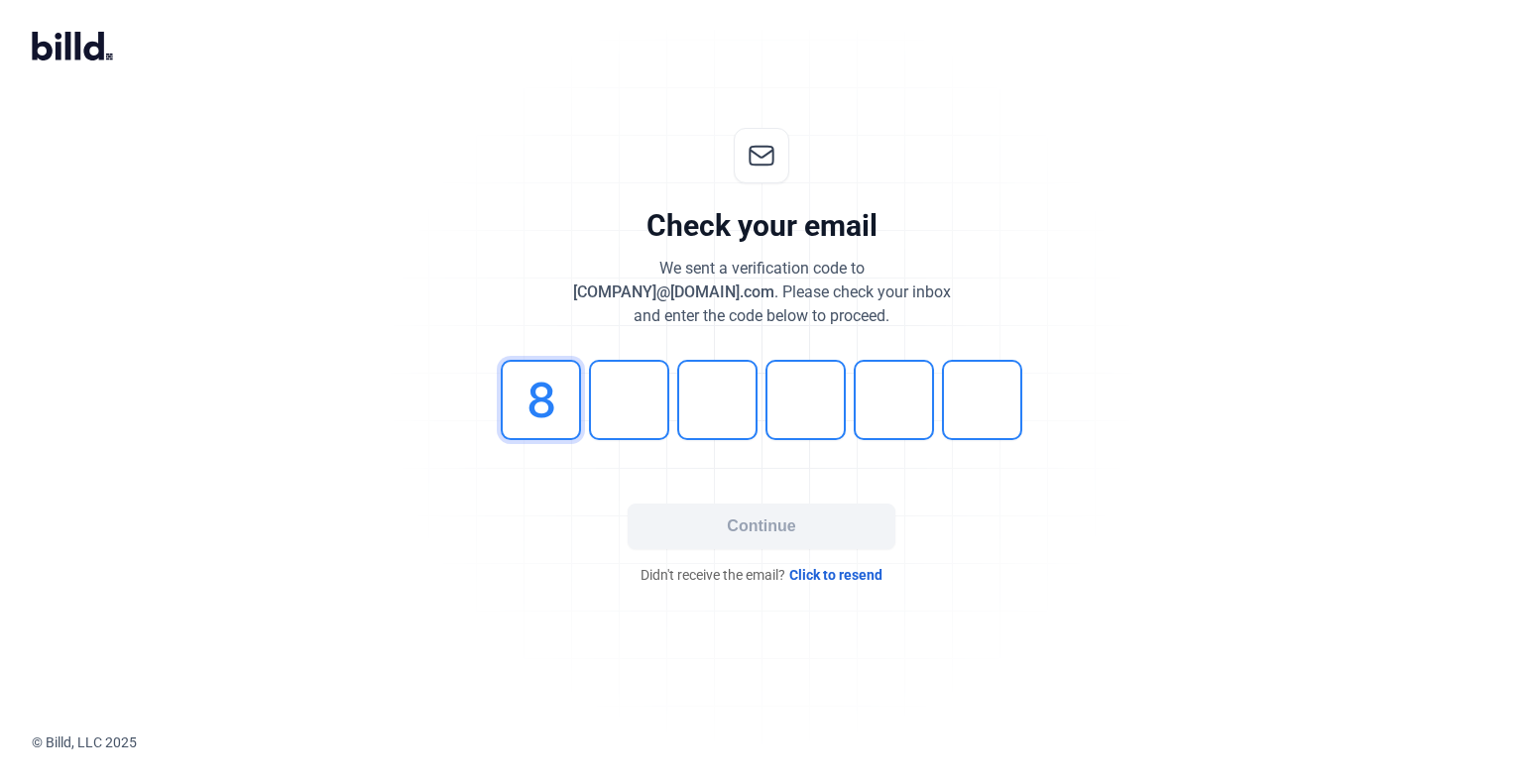 type on "8" 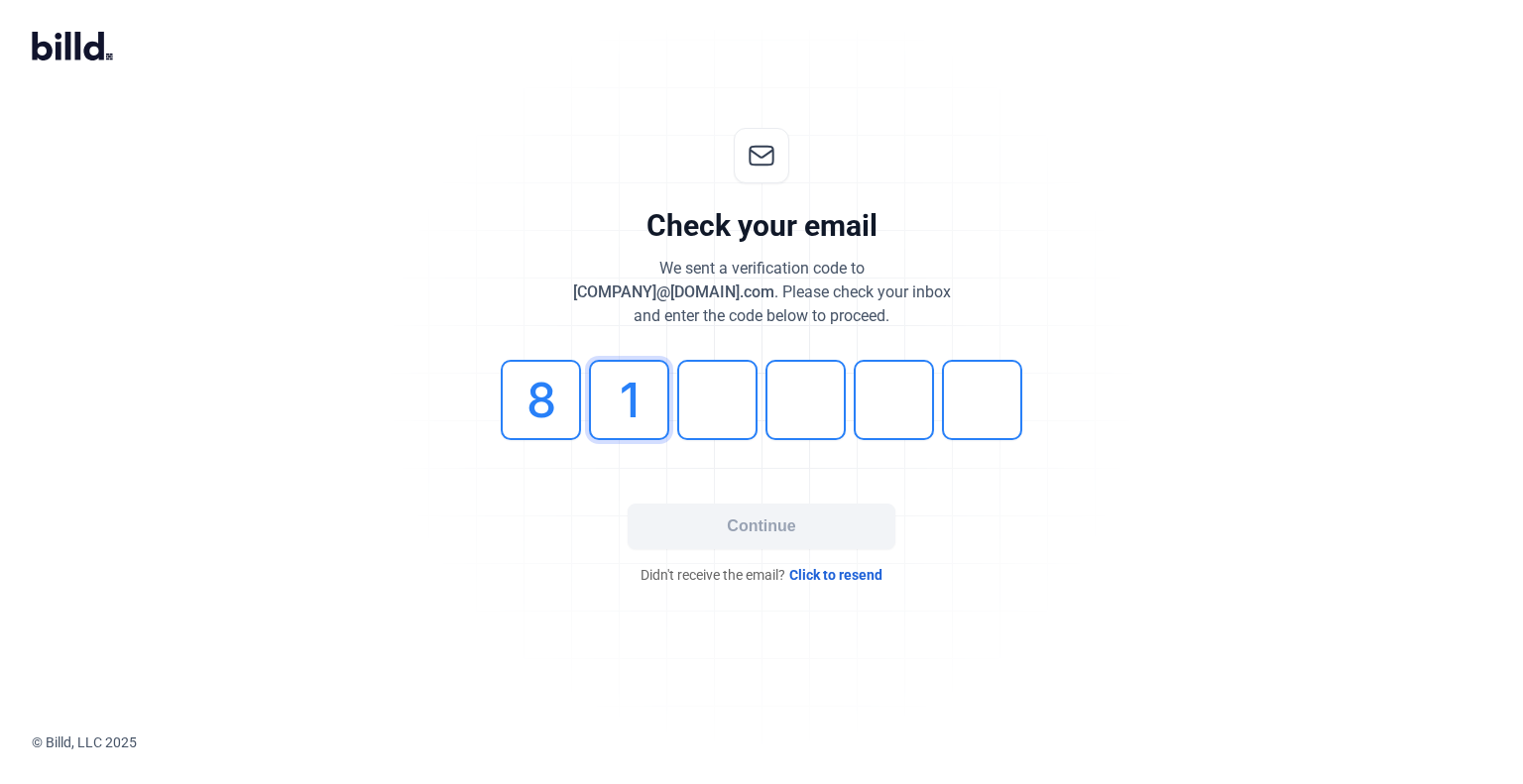 type on "1" 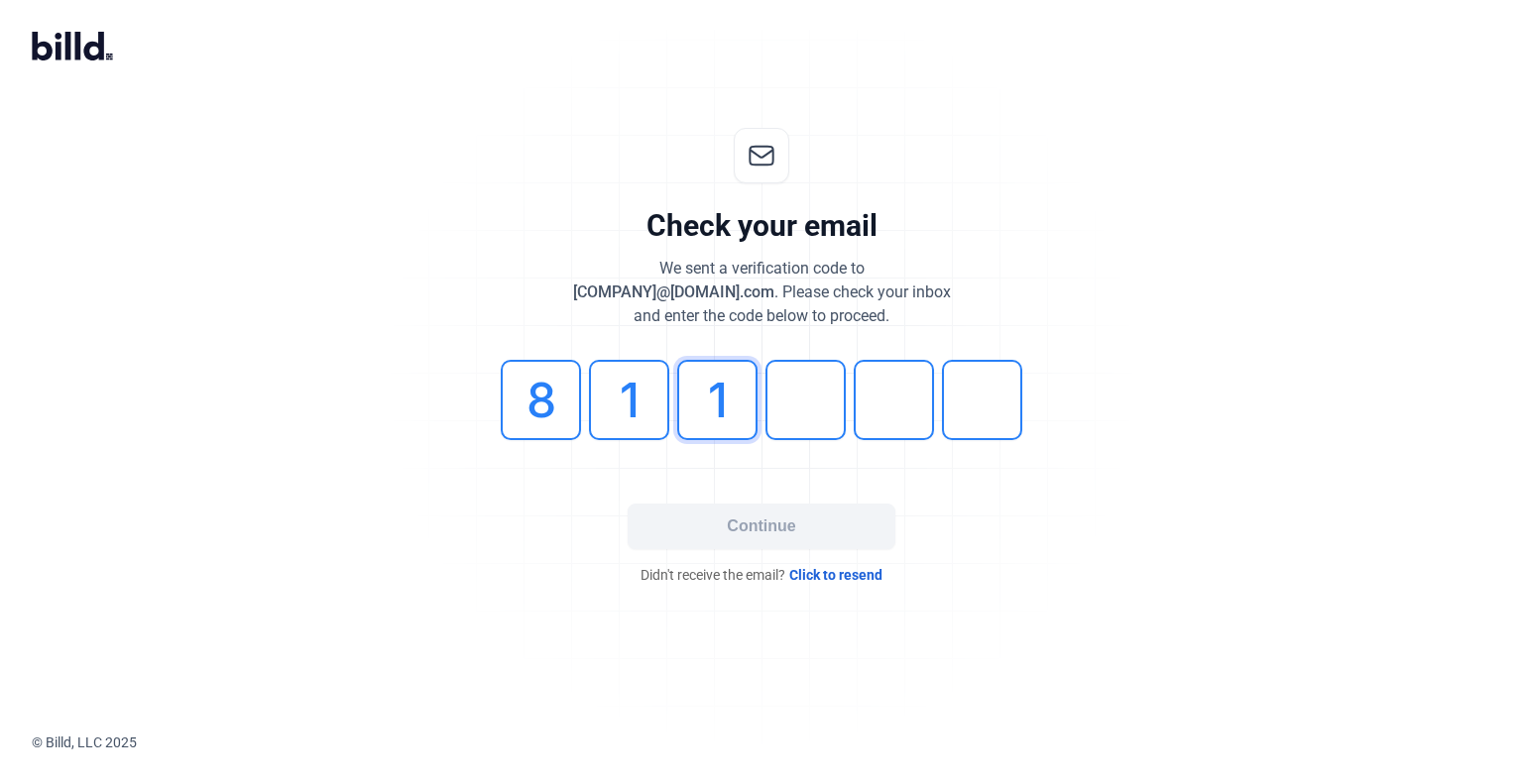 type on "1" 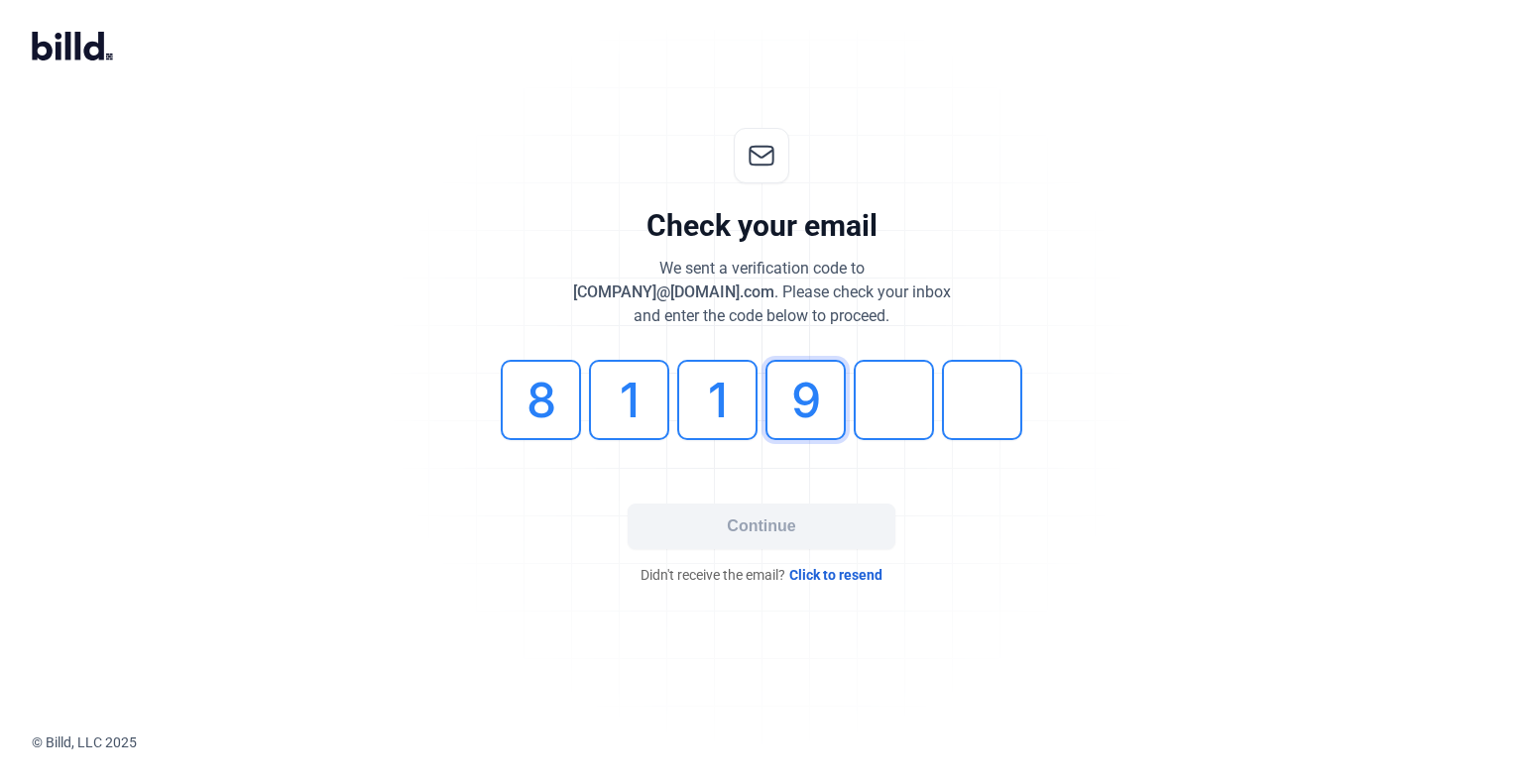 type on "9" 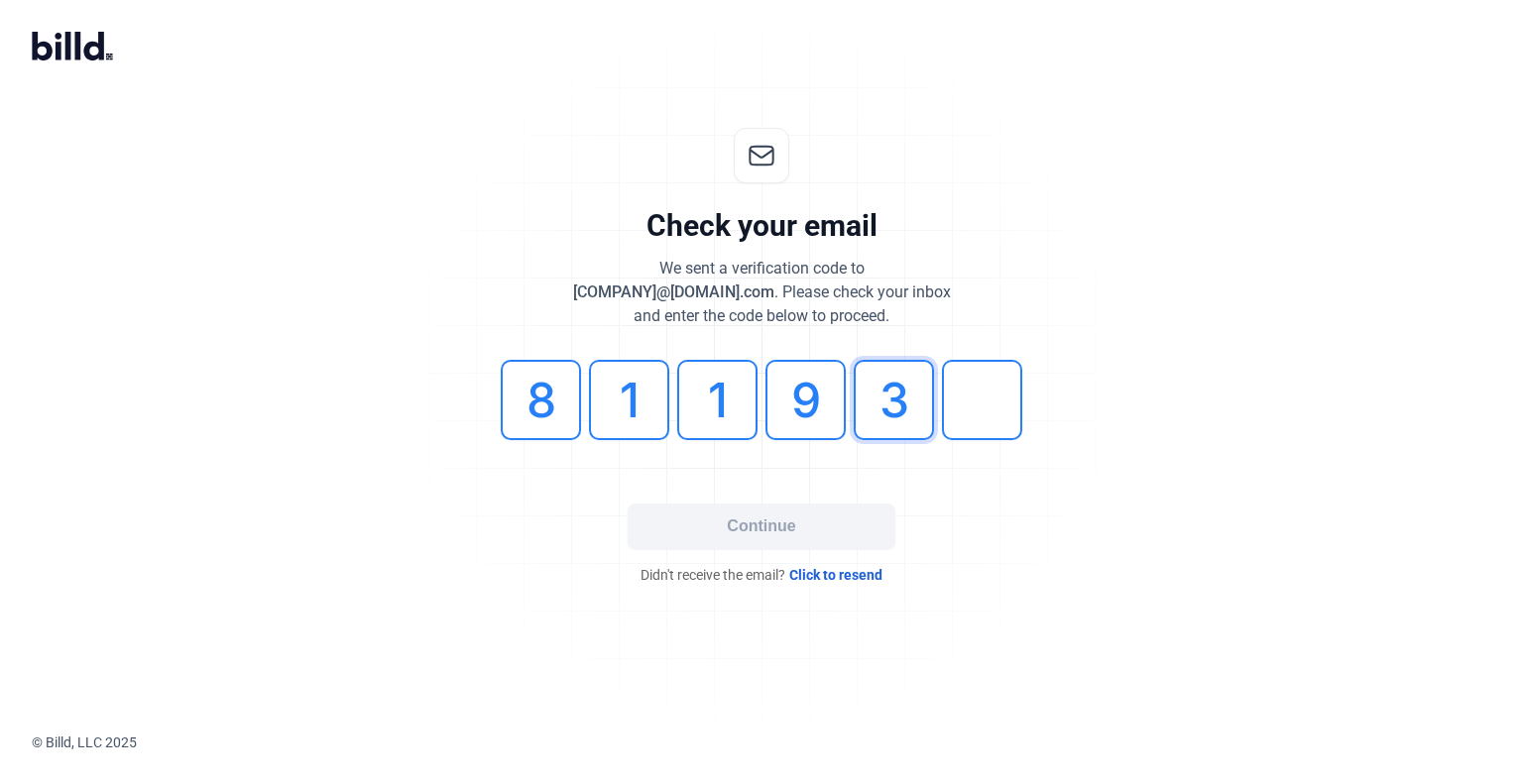 type on "3" 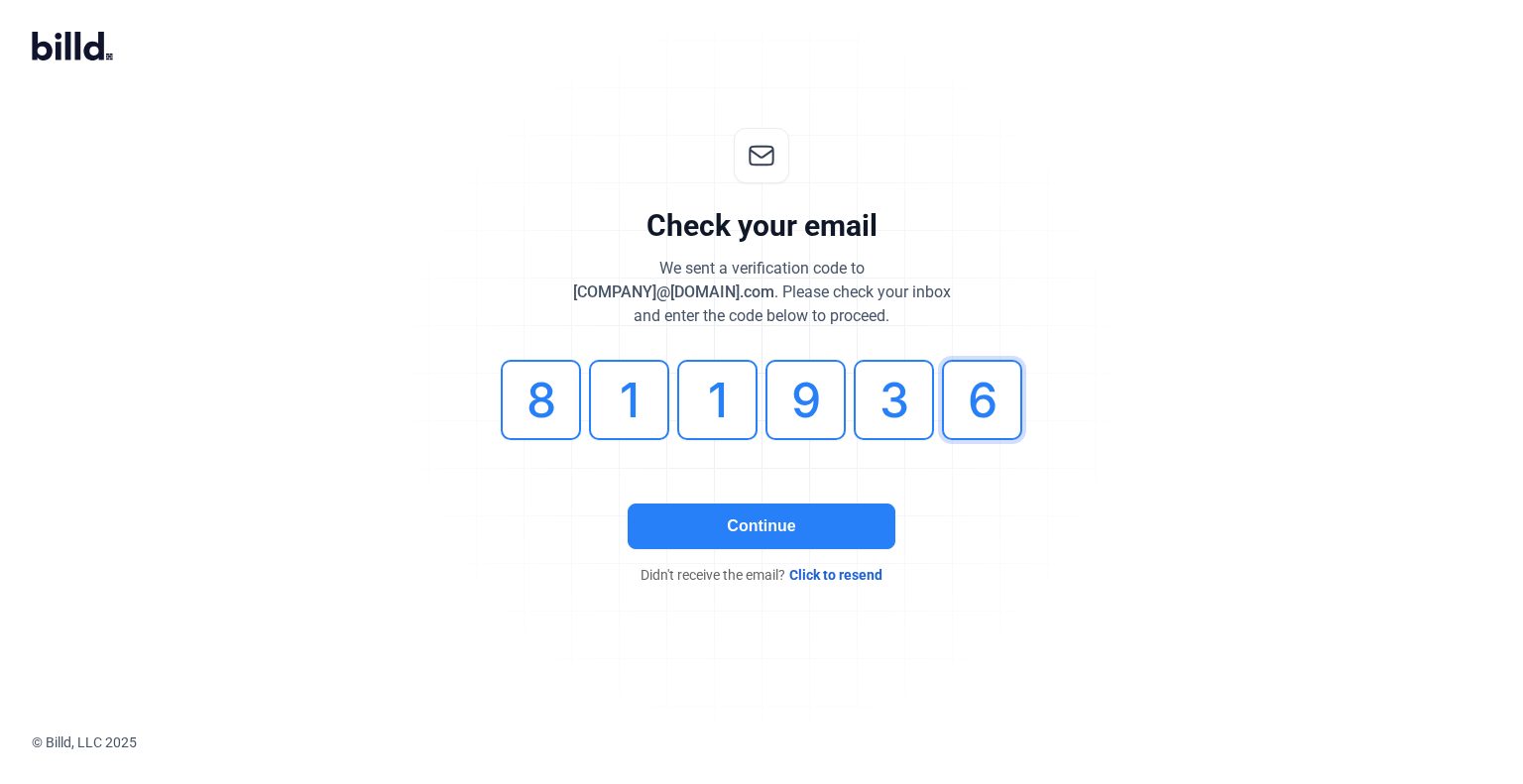 type on "6" 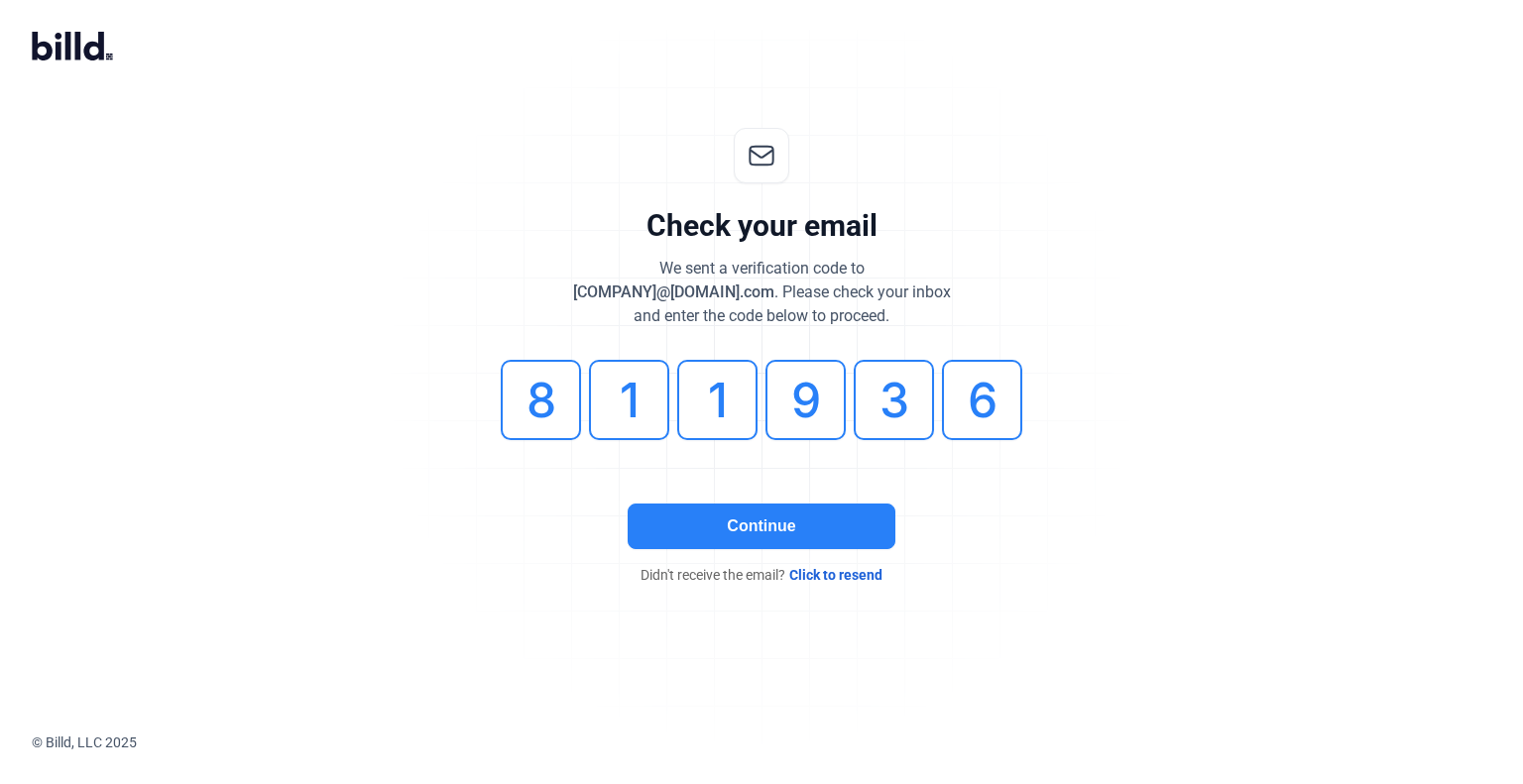 click on "Continue" 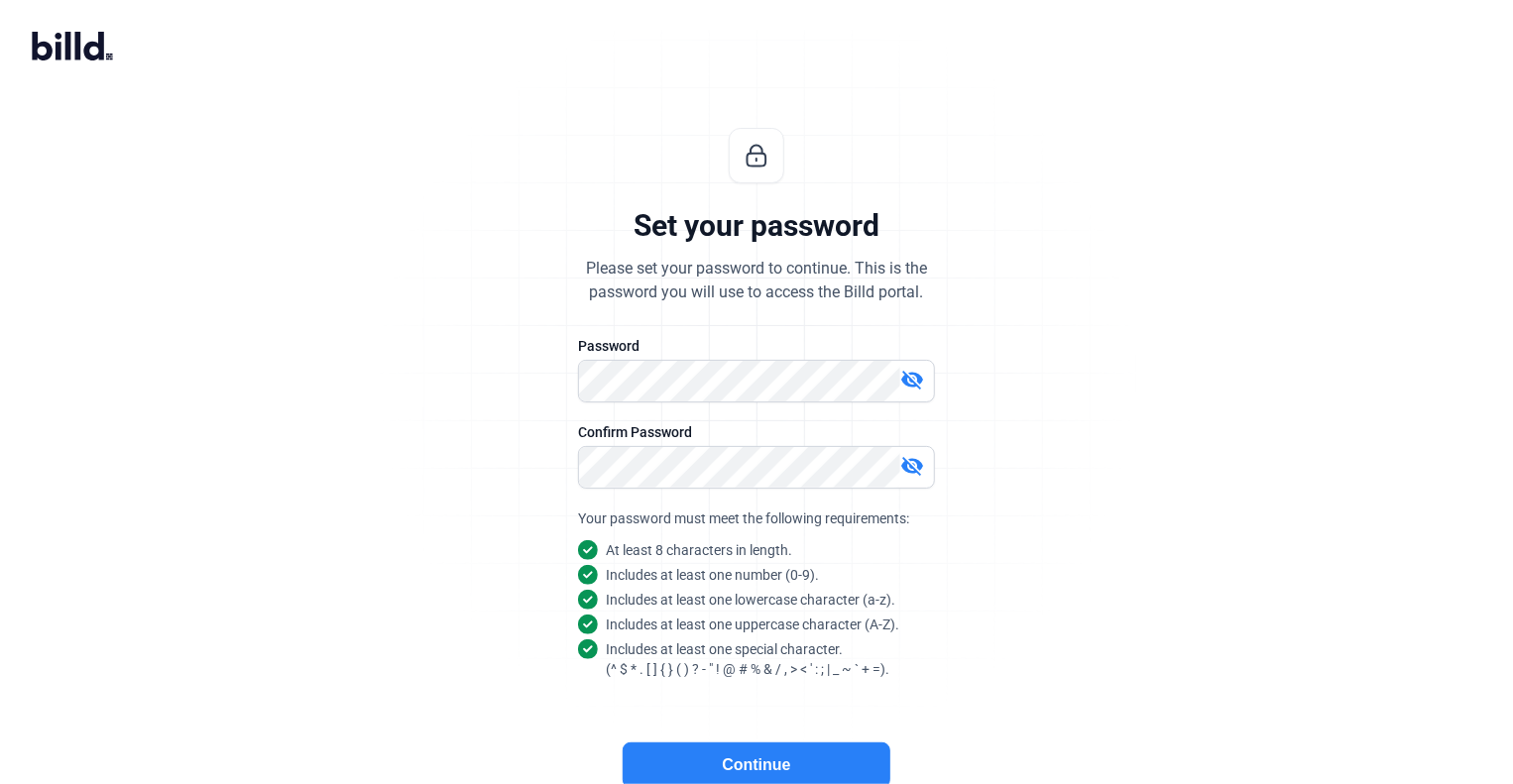click on "Set your password  Please set your password to continue. This is the  password you will use to access the [COMPANY] portal.   Password   visibility_off   Confirm Password   visibility_off  Your password must meet the following requirements: At least 8 characters in length. Includes at least one number (0-9). Includes at least one lowercase character (a-z). Includes at least one uppercase character (A-Z). Includes at least one special character.   (^ $ * . [ ] { } ( ) ? - " ! @ # % & / , > < ' : ; | _ ~ ` + =).  Continue  lock_outline  Your information is safe and secure." 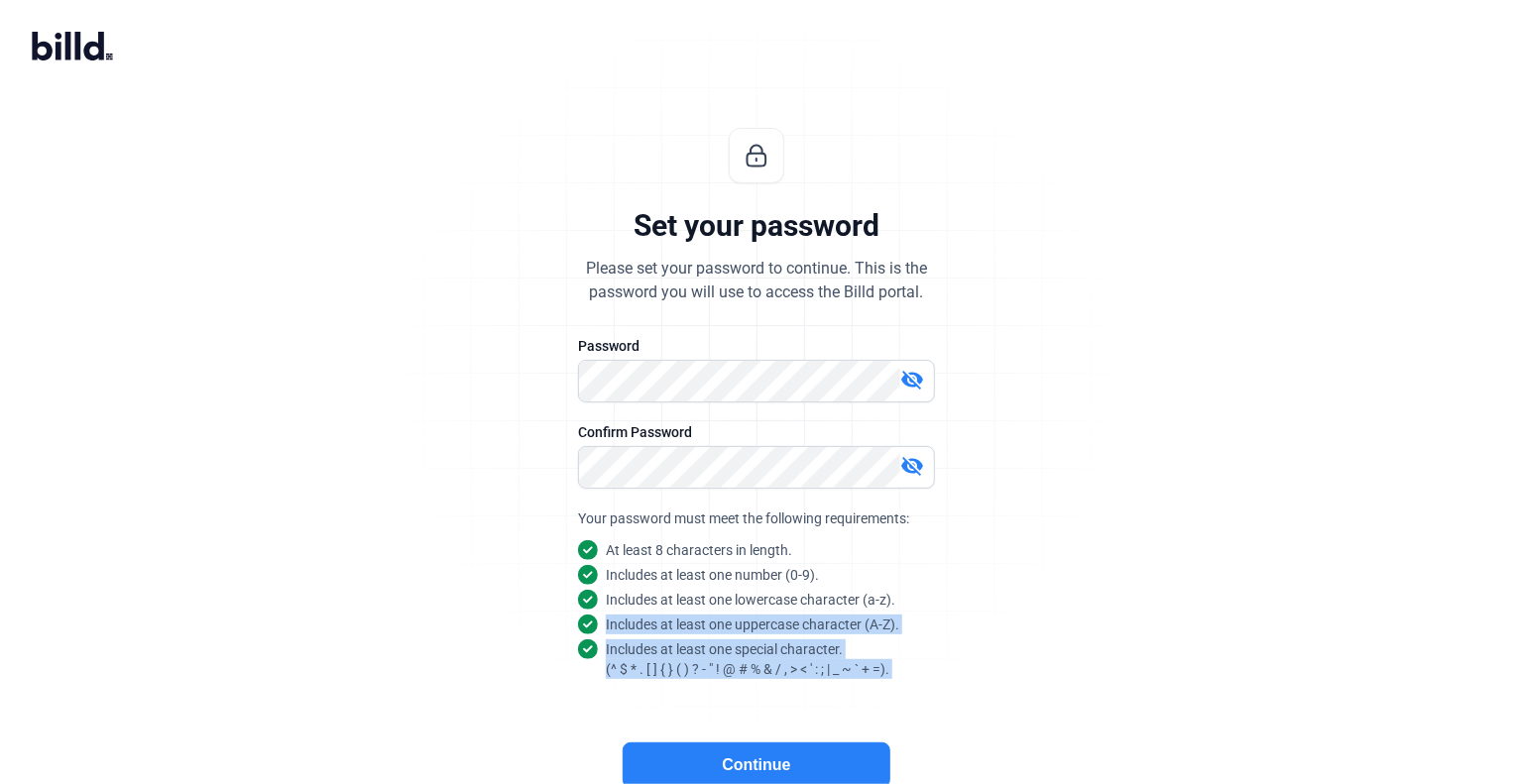 click on "Continue" 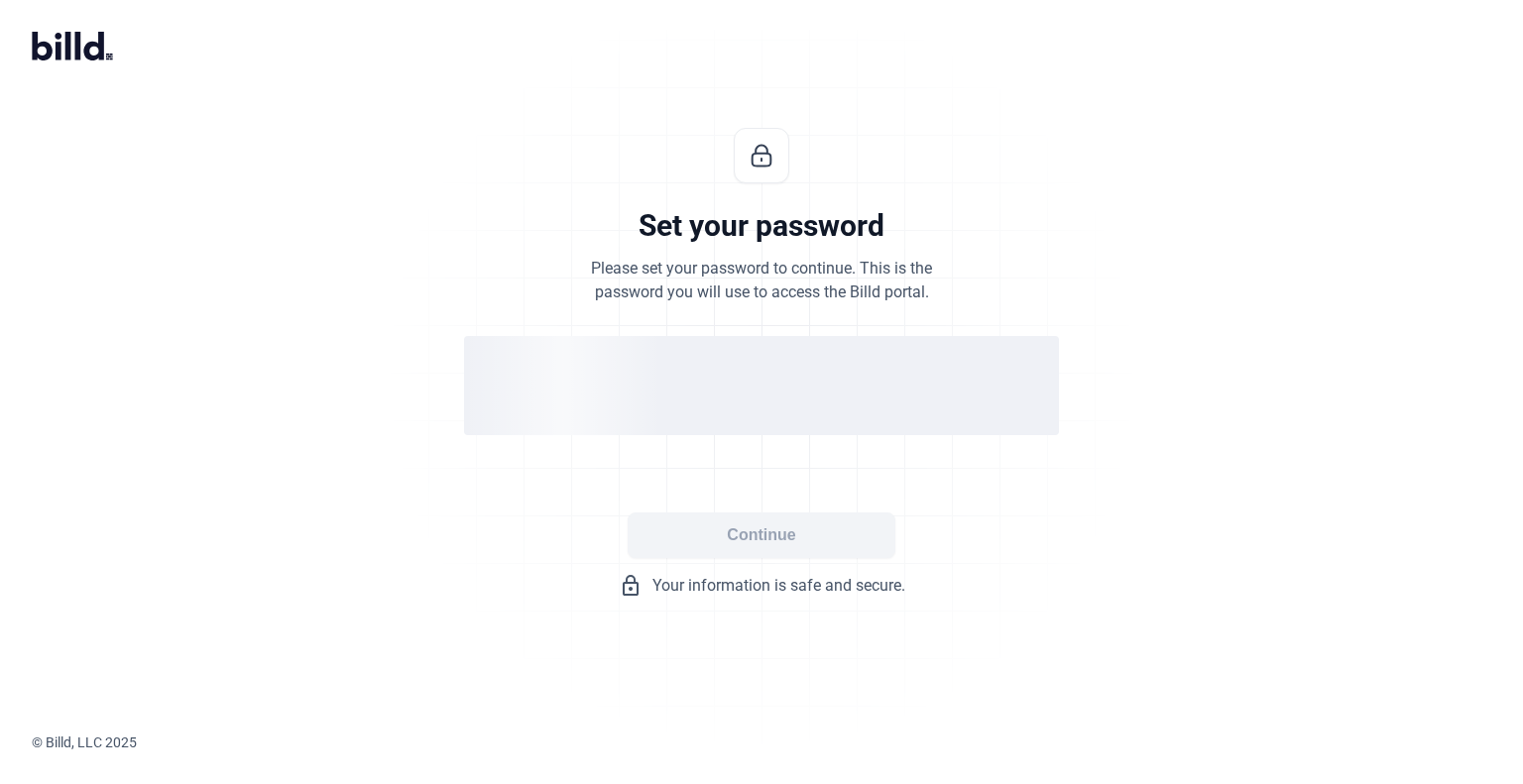 click on "Set your password  Please set your password to continue. This is the  password you will use to access the Billd portal.   Continue  lock_outline  Your information is safe and secure." 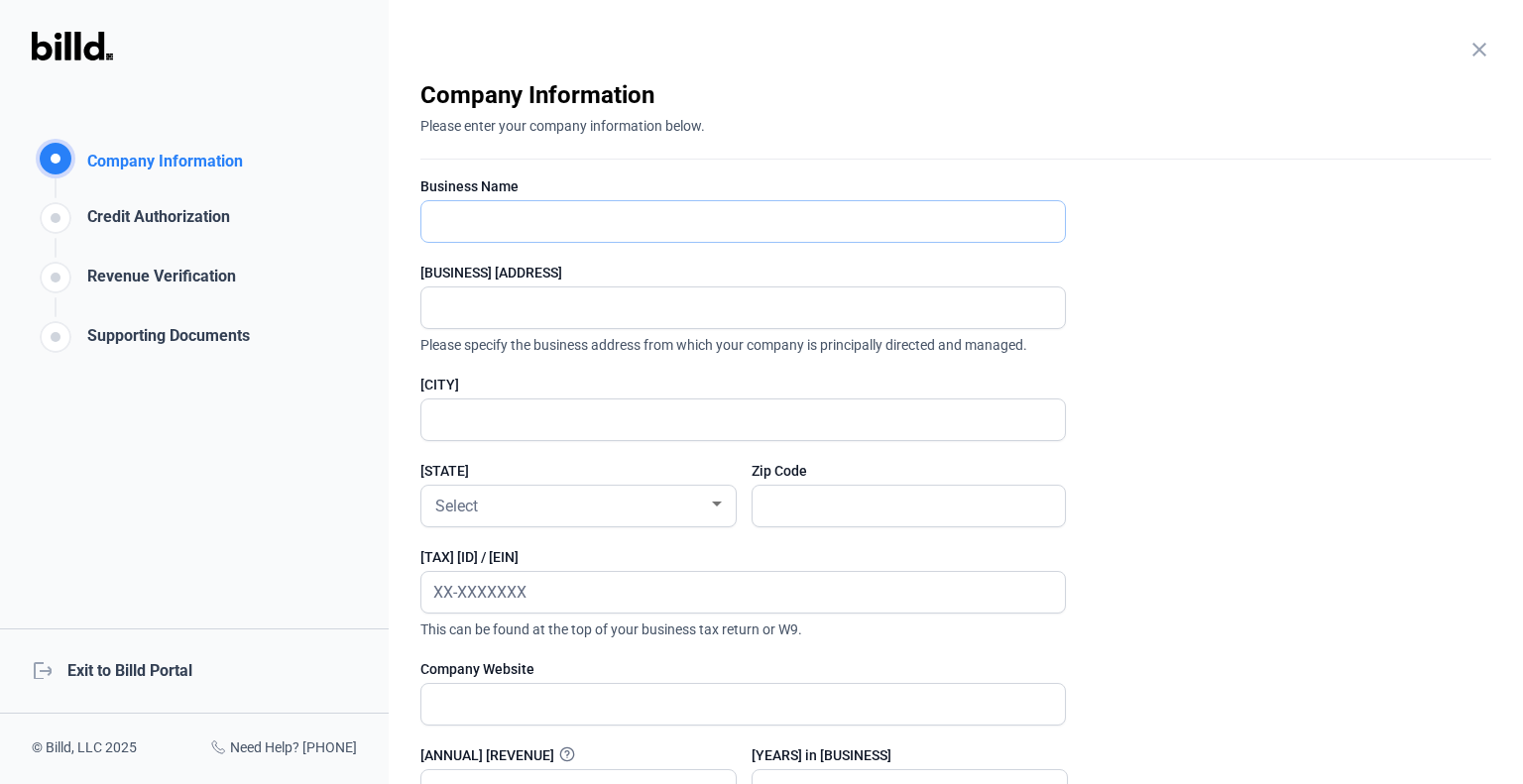 click at bounding box center [732, 221] 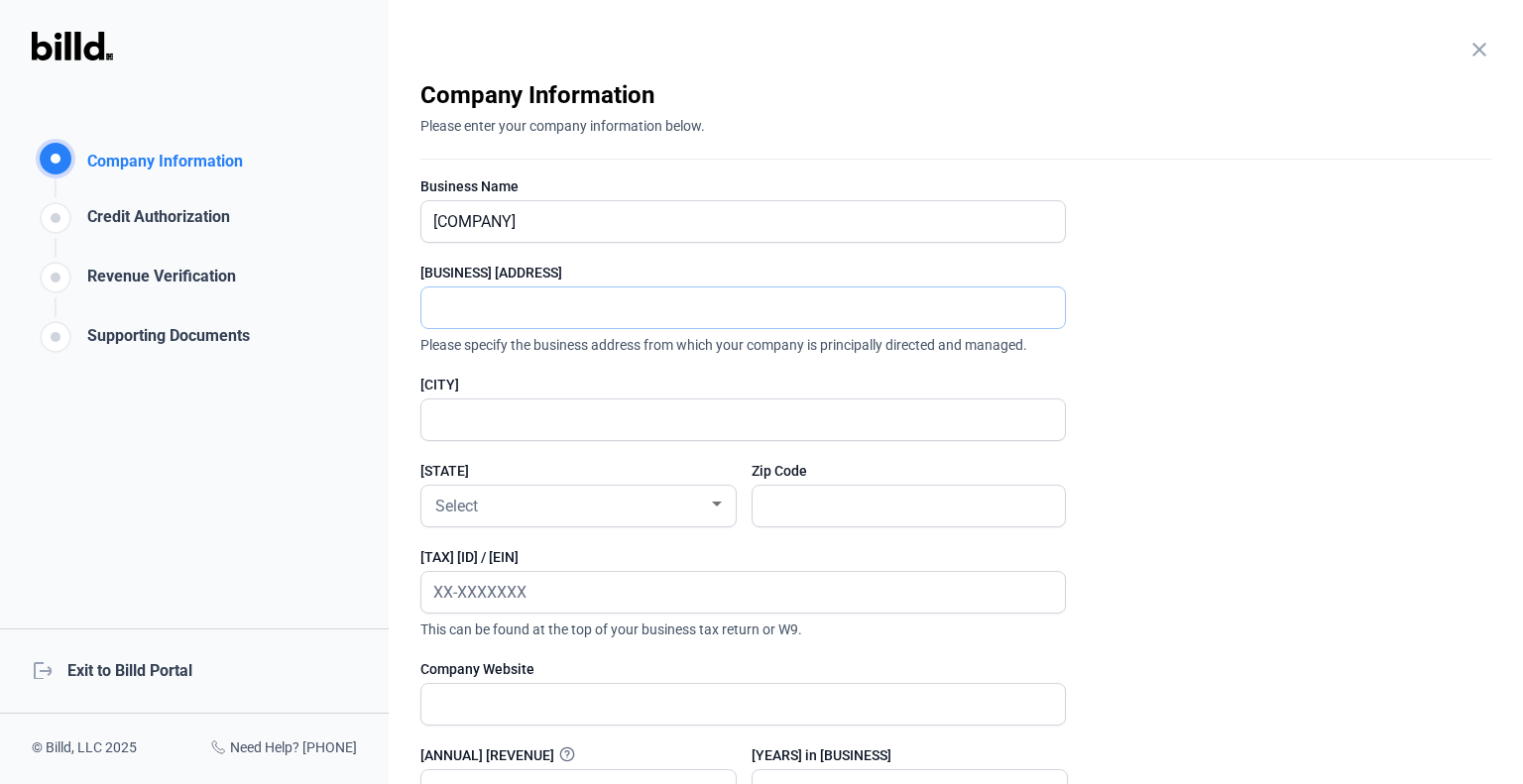 type on "[NUMBER] [STREET]" 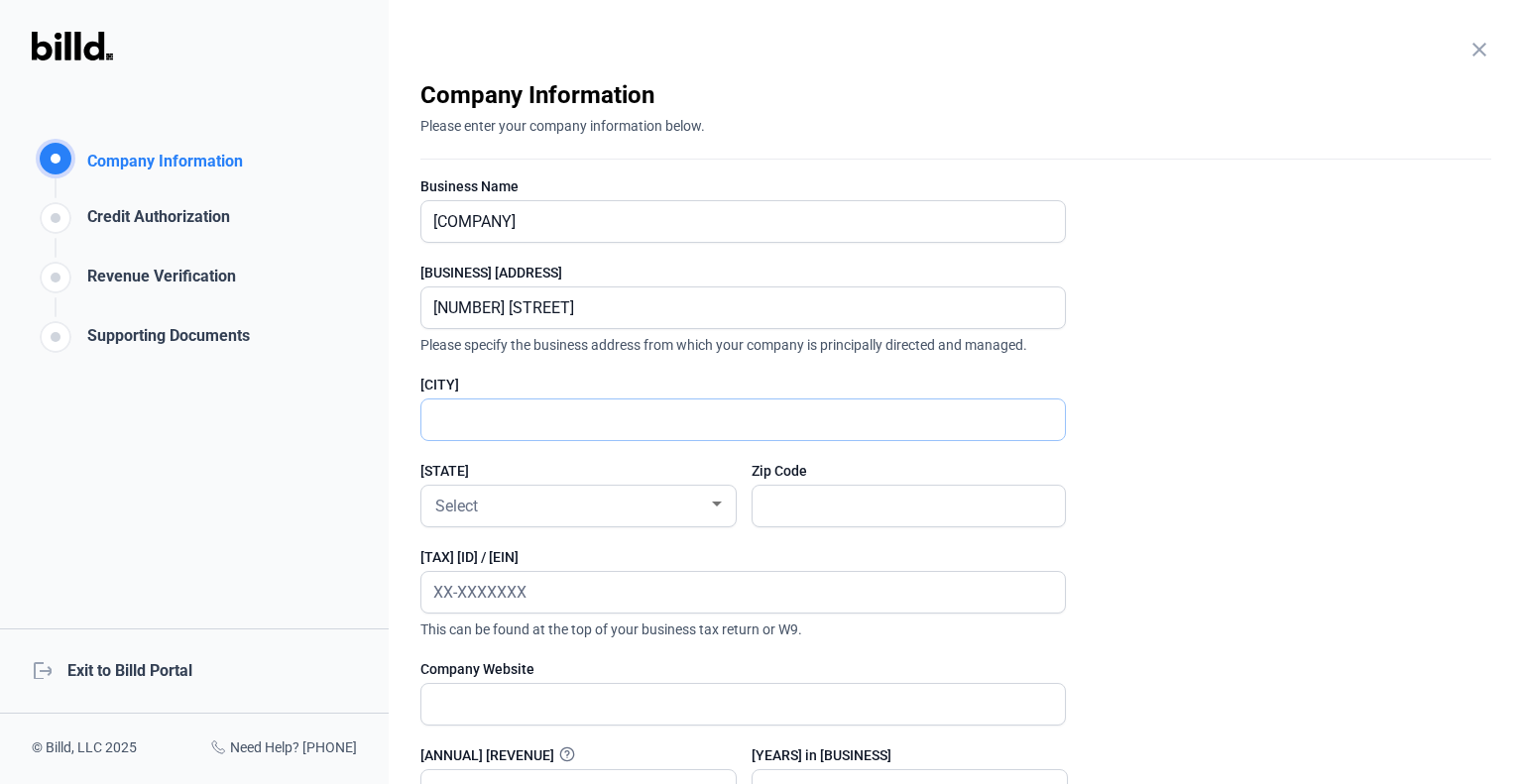 type on "[CITY]" 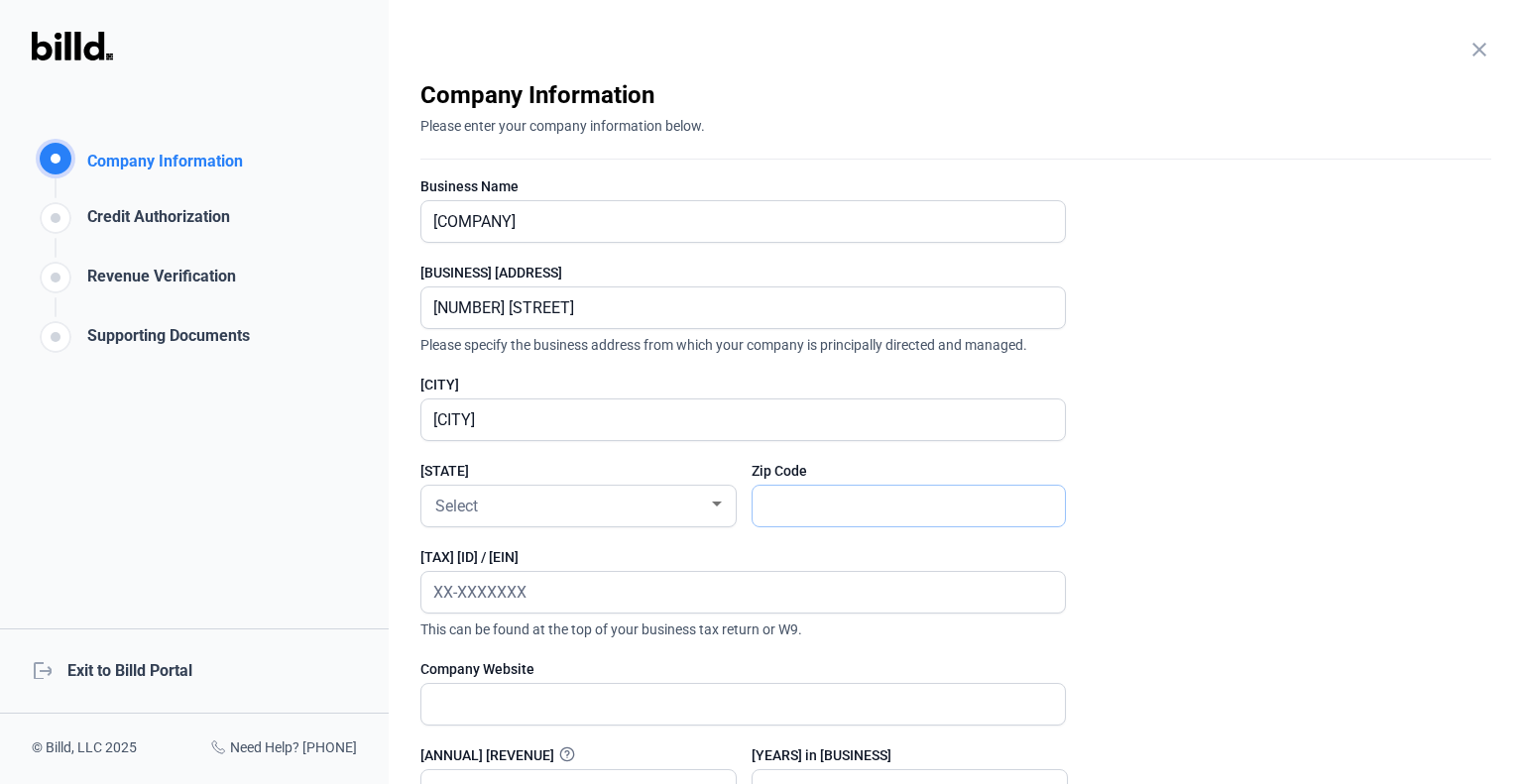 type on "85734" 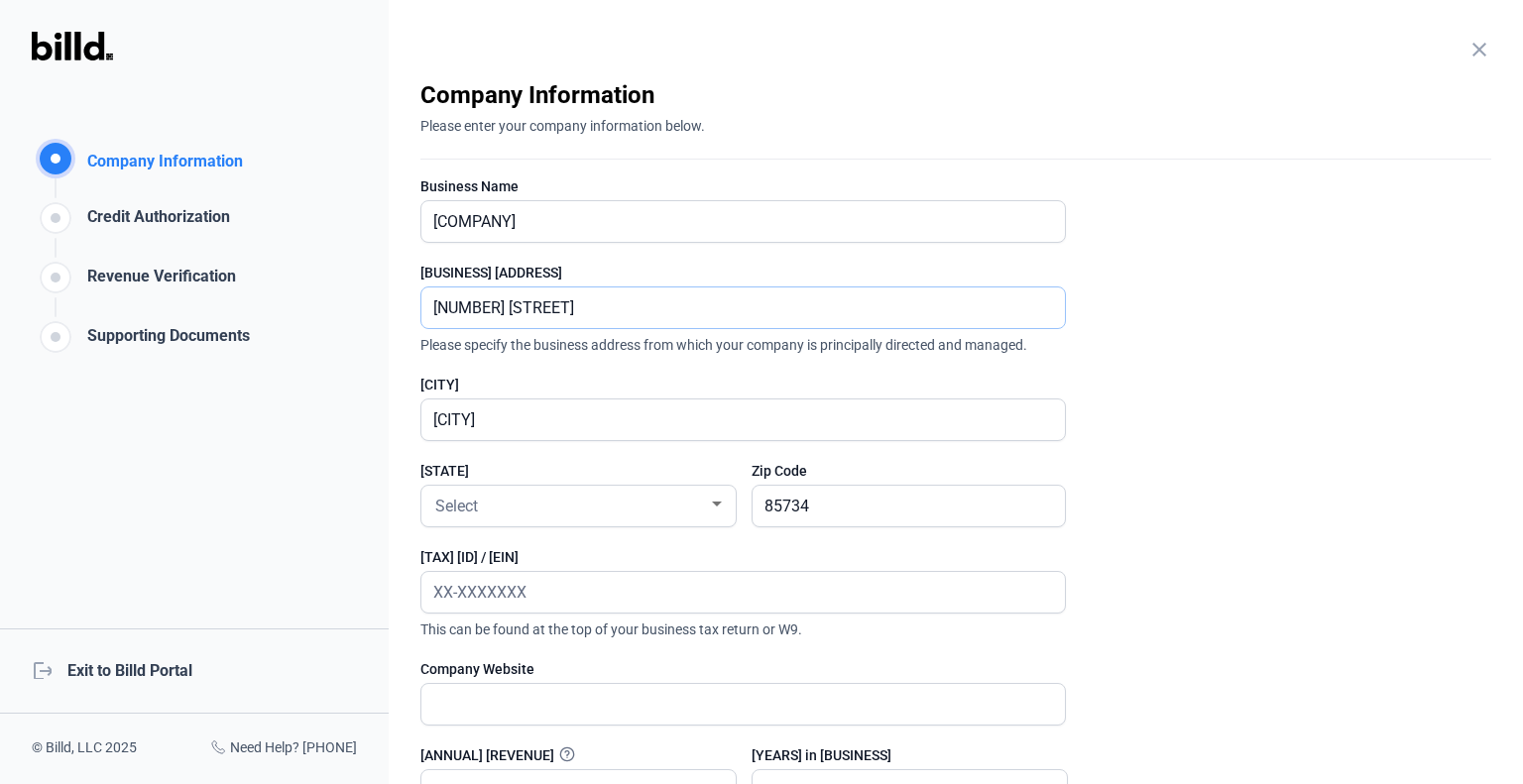 drag, startPoint x: 167, startPoint y: 277, endPoint x: 153, endPoint y: 275, distance: 14.142136 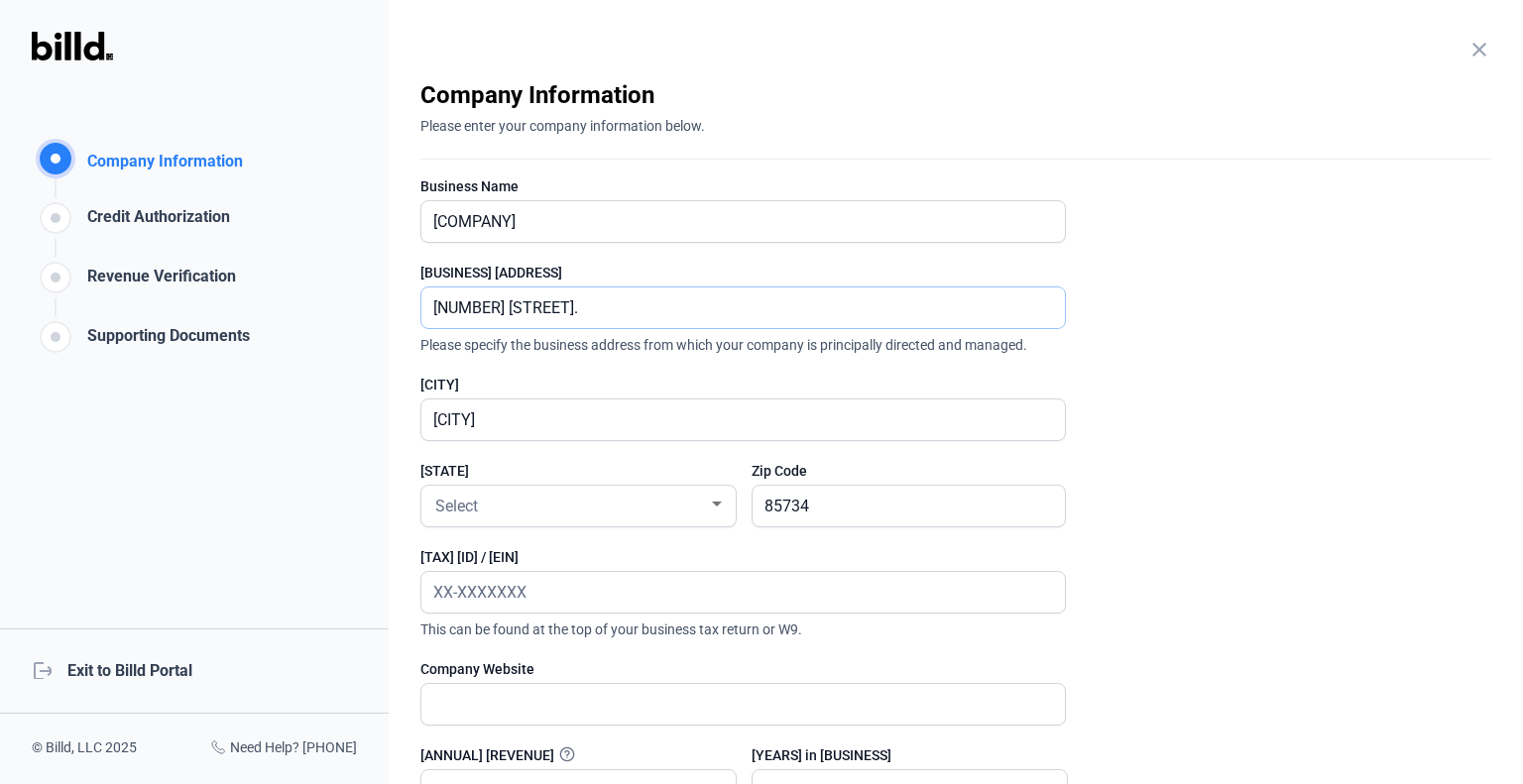 type on "[NUMBER] [STREET]." 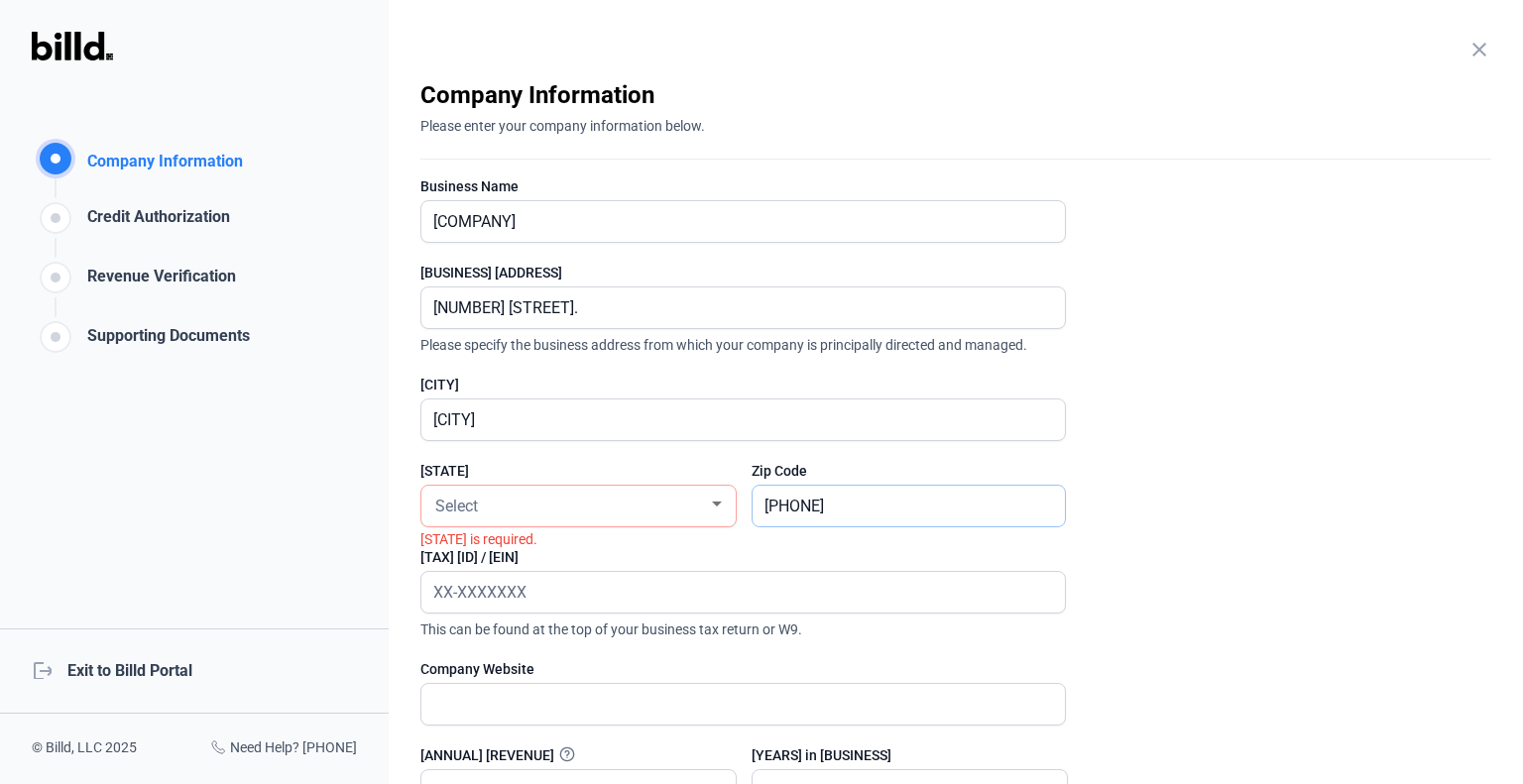 type on "[PHONE]" 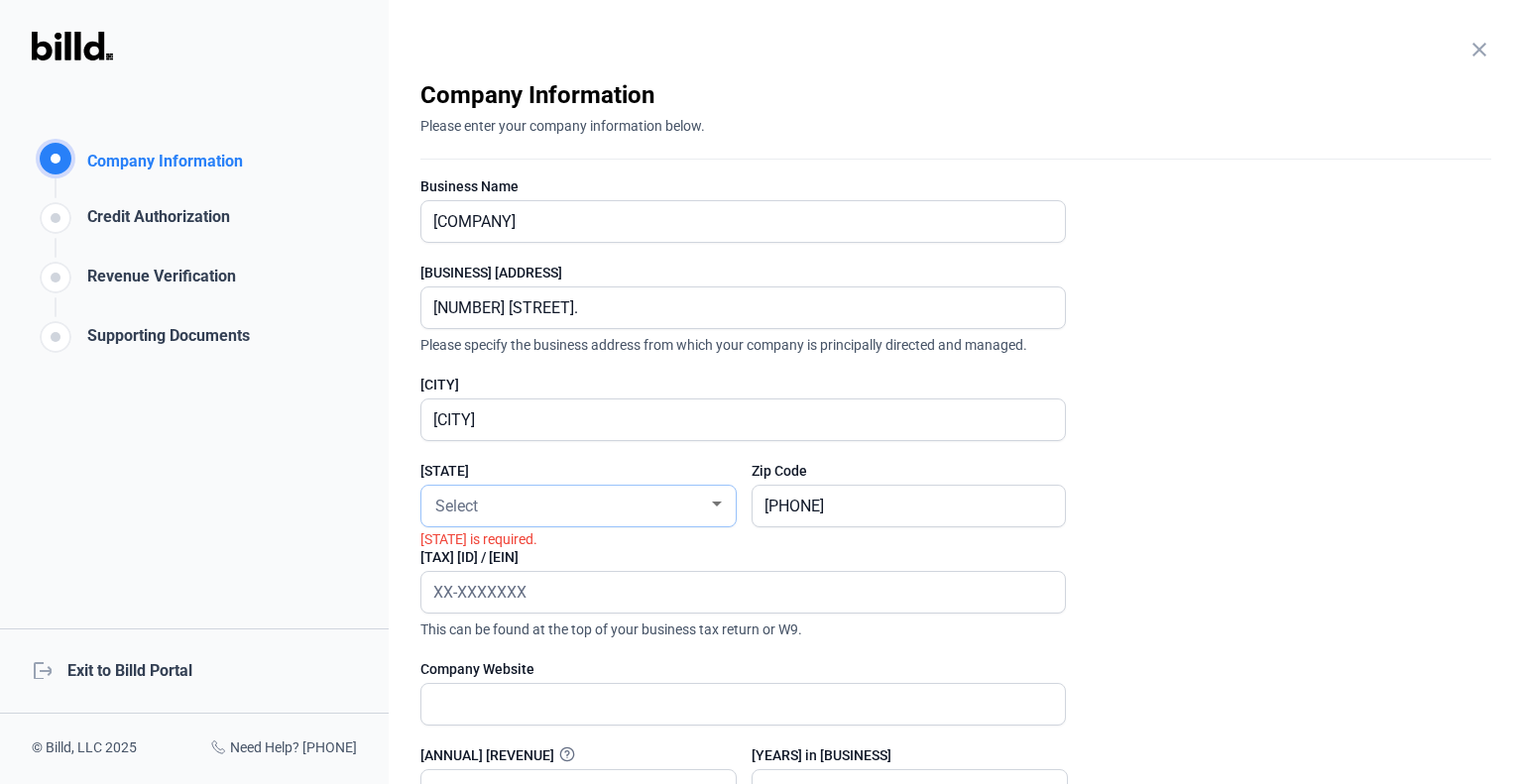 click on "Select" at bounding box center (456, 505) 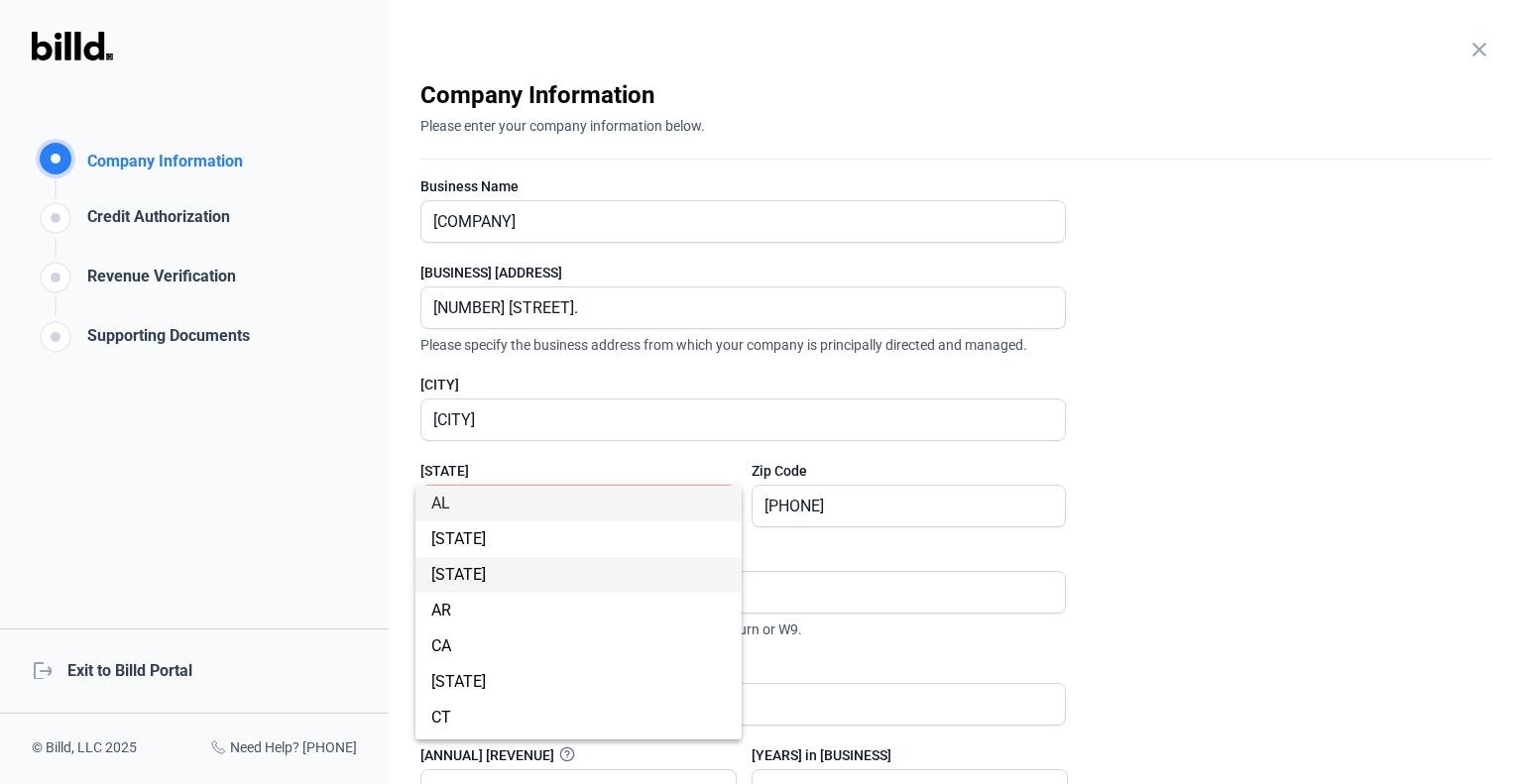 click on "[STATE]" at bounding box center (578, 575) 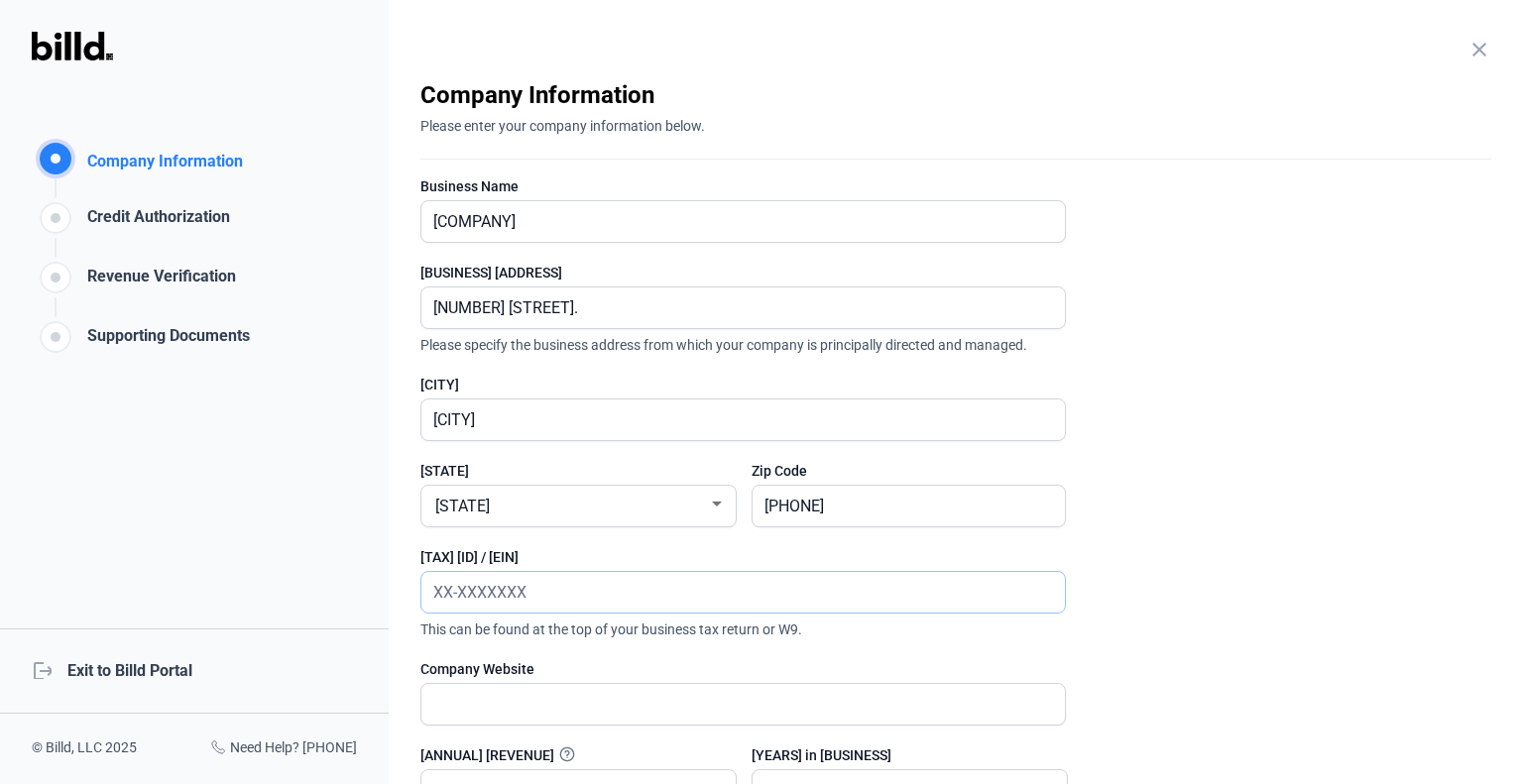 click at bounding box center [732, 592] 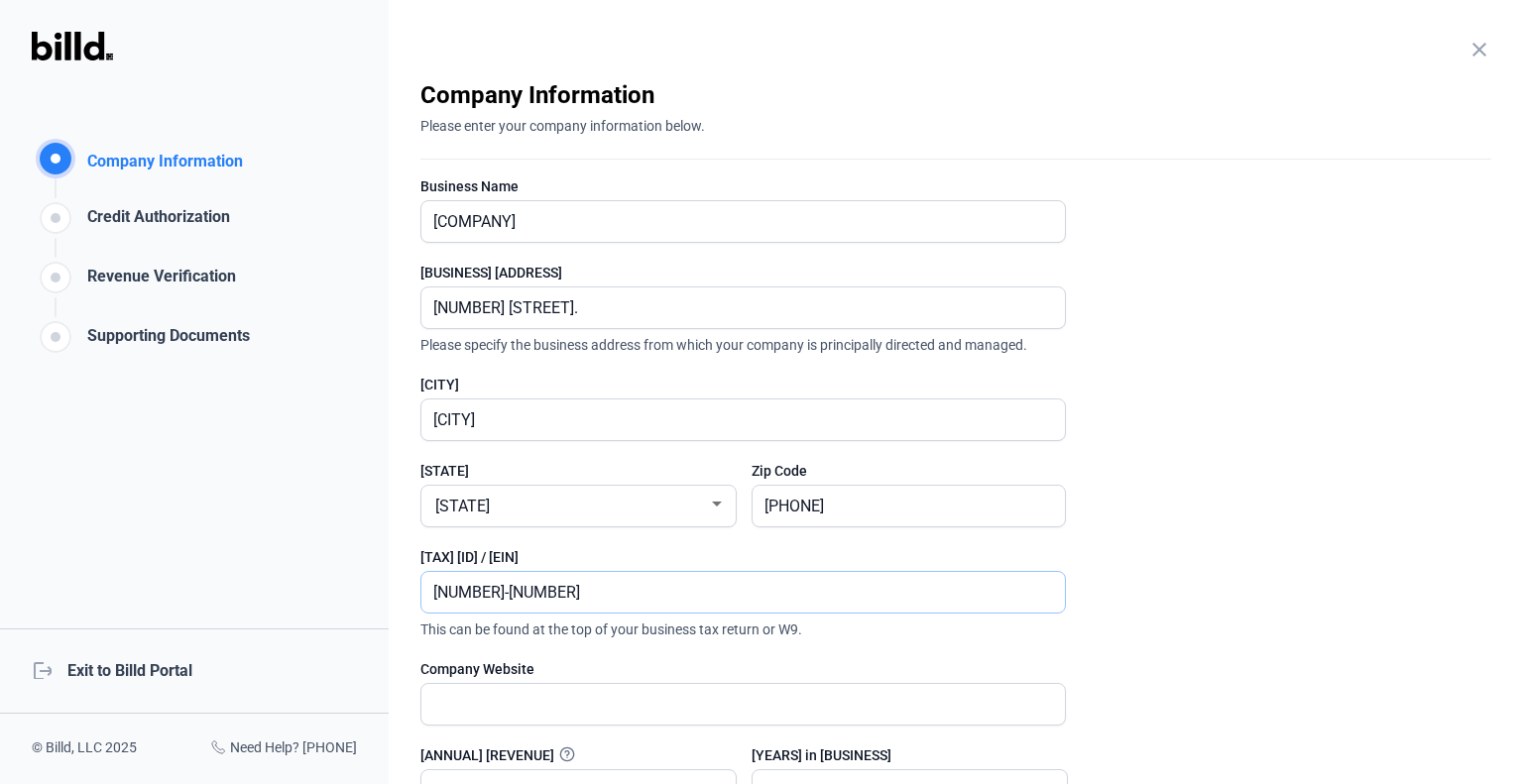 type on "[NUMBER]-[NUMBER]" 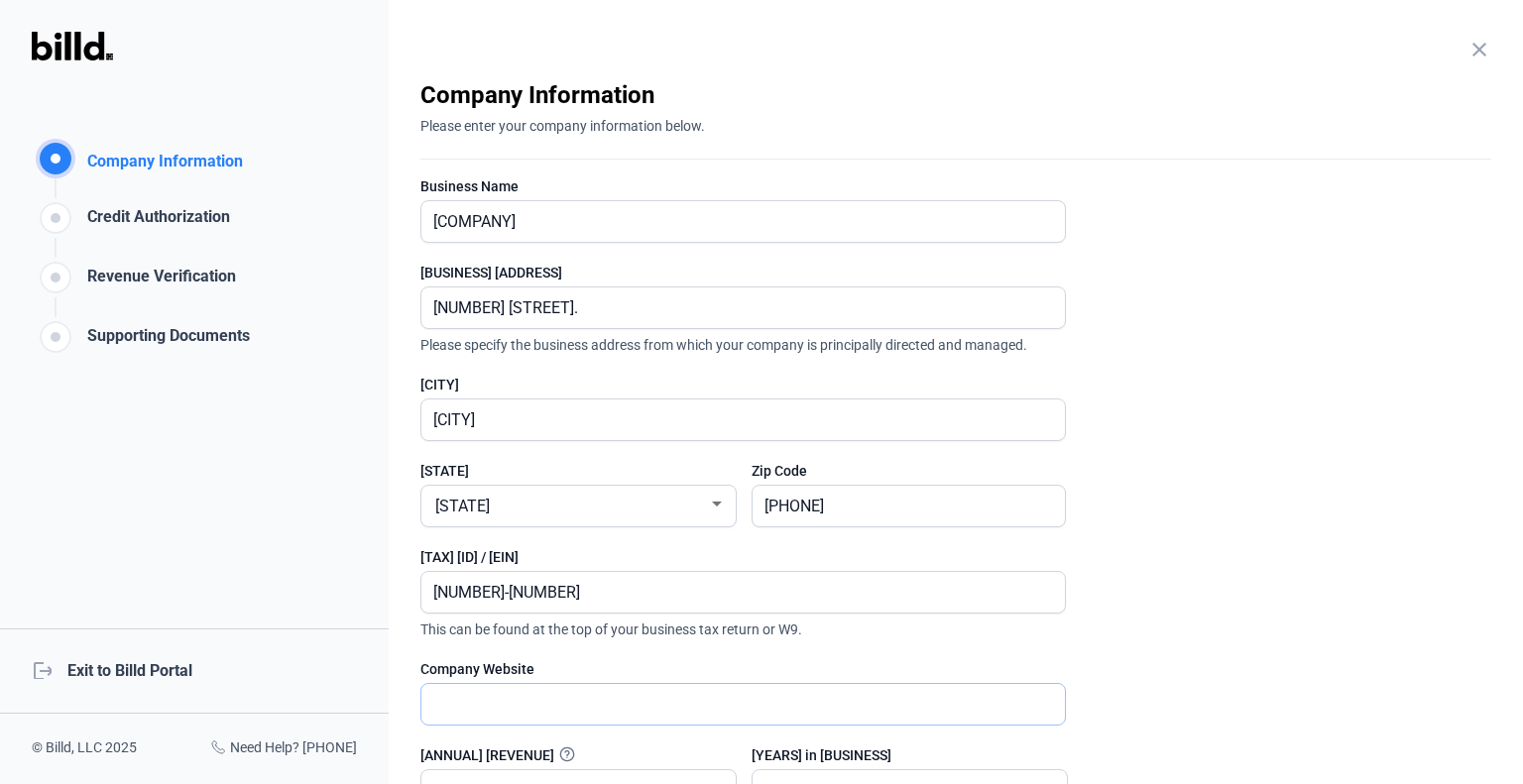 click at bounding box center (743, 704) 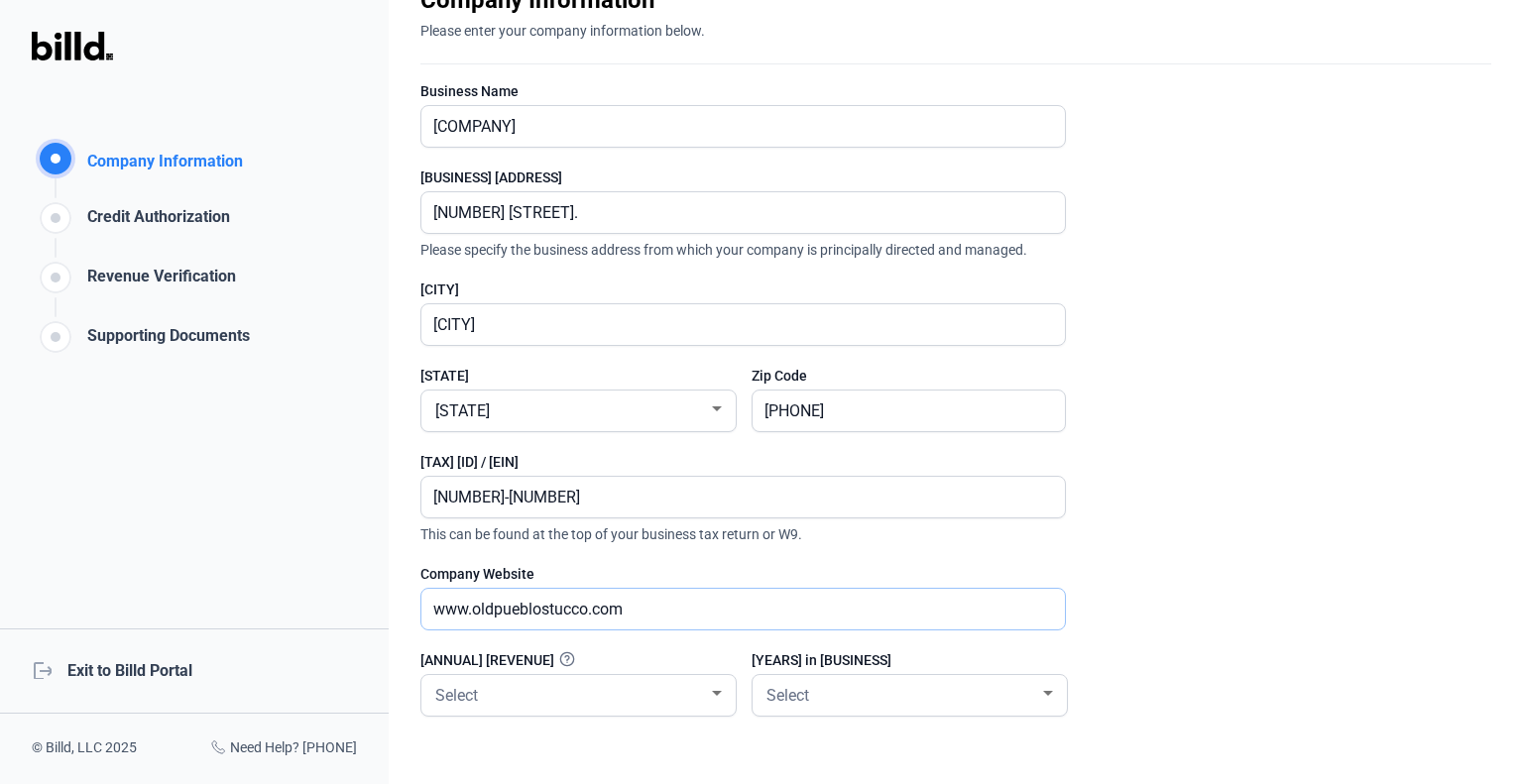 scroll, scrollTop: 198, scrollLeft: 0, axis: vertical 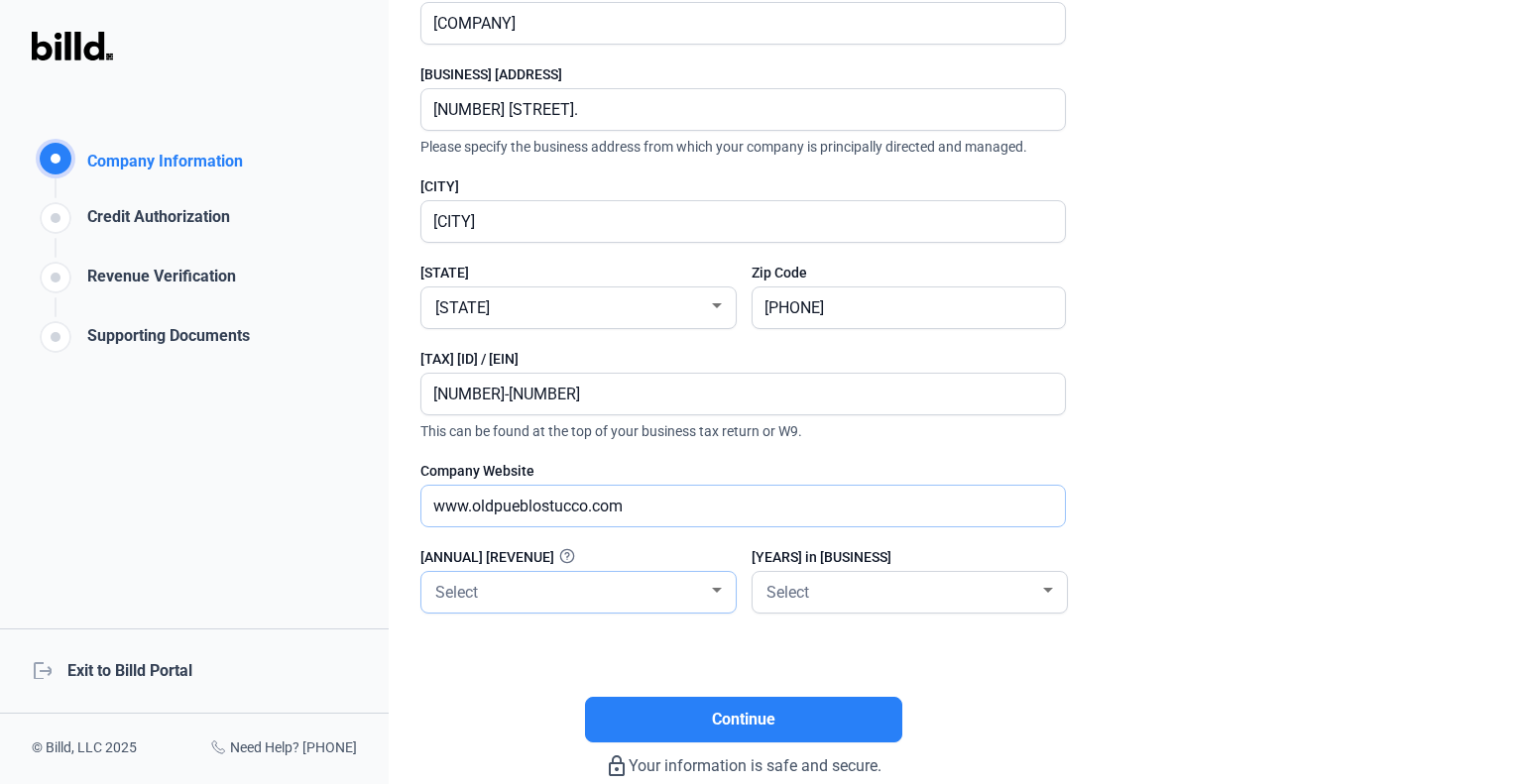 type on "www.oldpueblostucco.com" 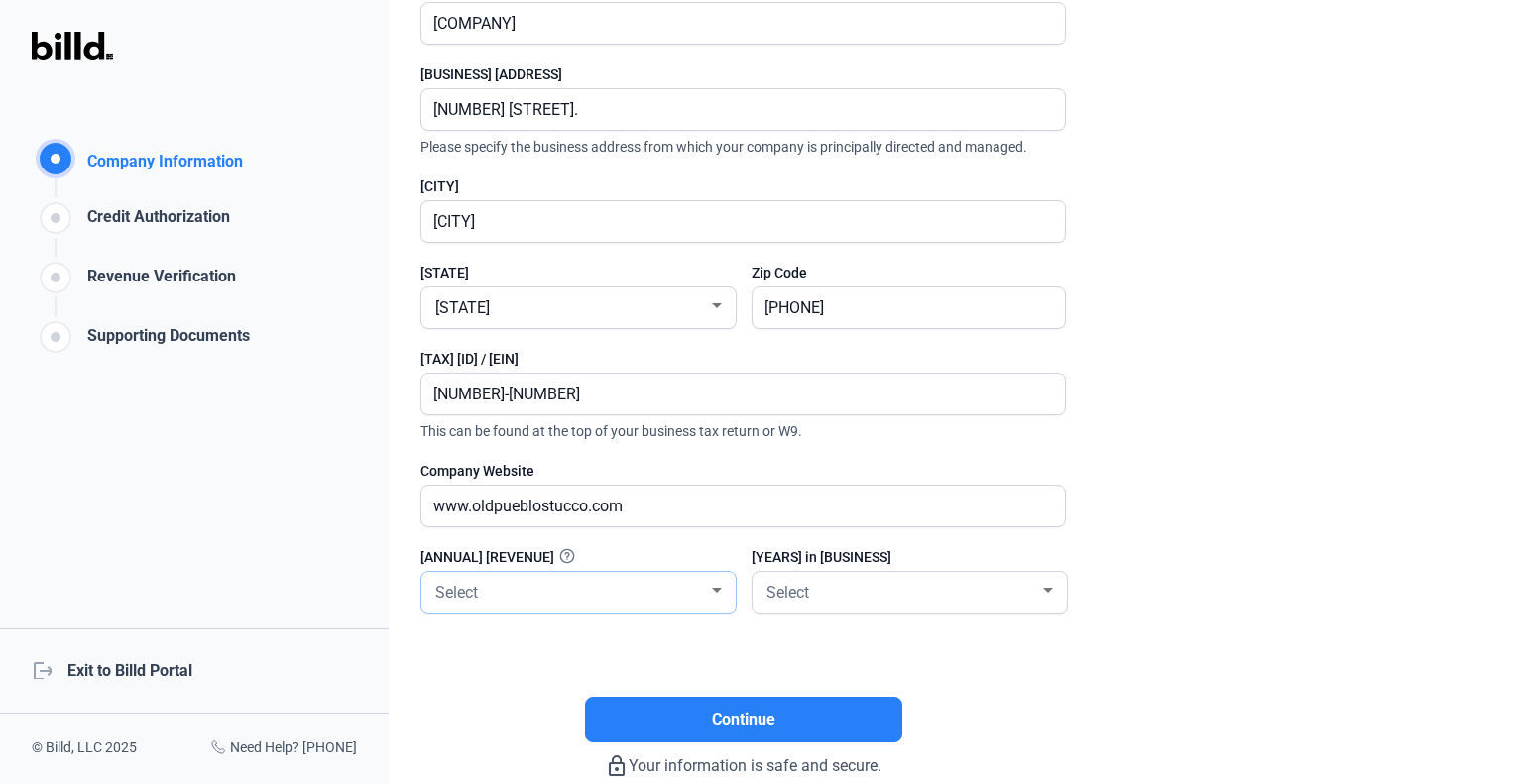 click on "Select" at bounding box center (569, 591) 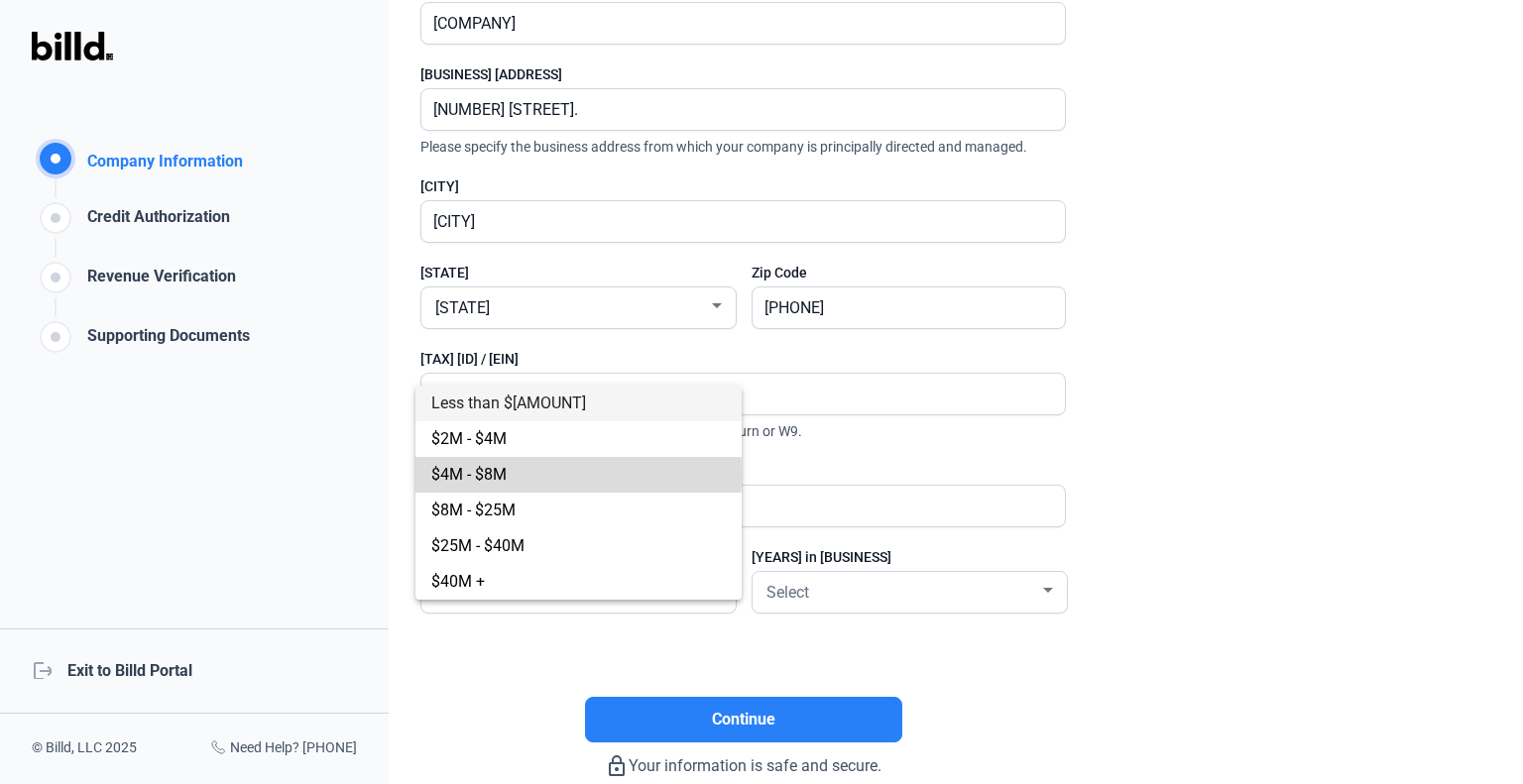 click on "$4M - $8M" at bounding box center [469, 474] 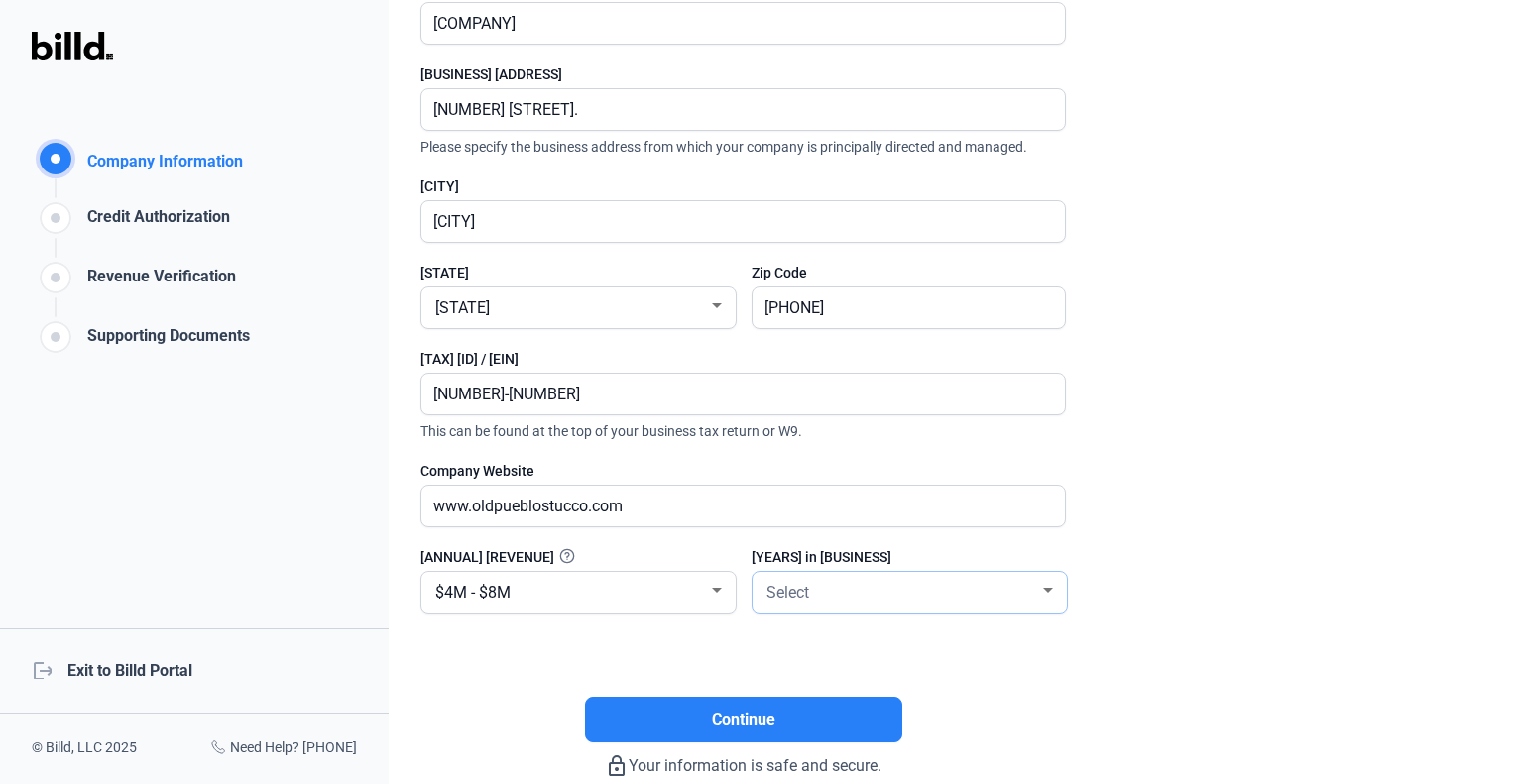 click on "Select" at bounding box center [900, 591] 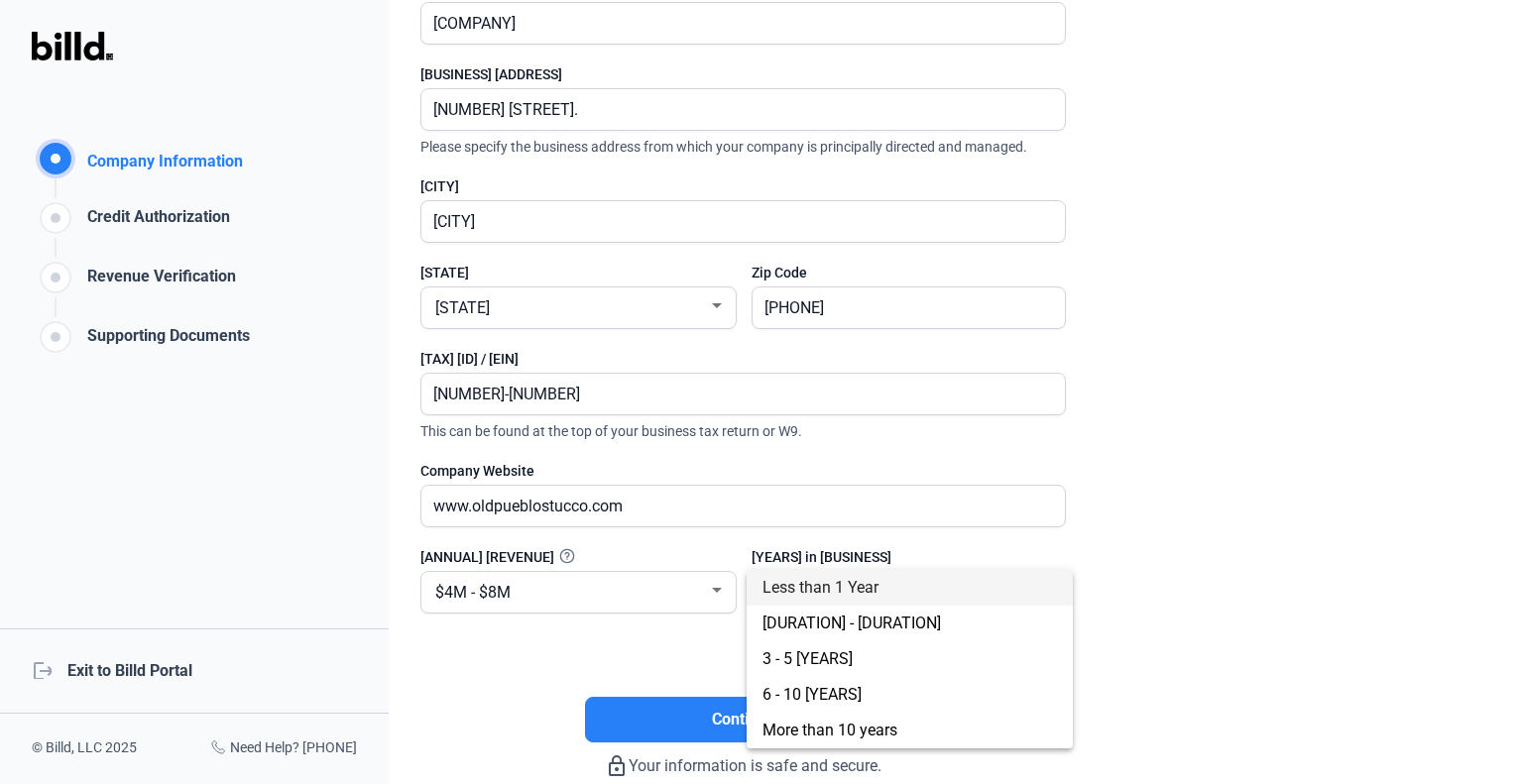 click at bounding box center (762, 392) 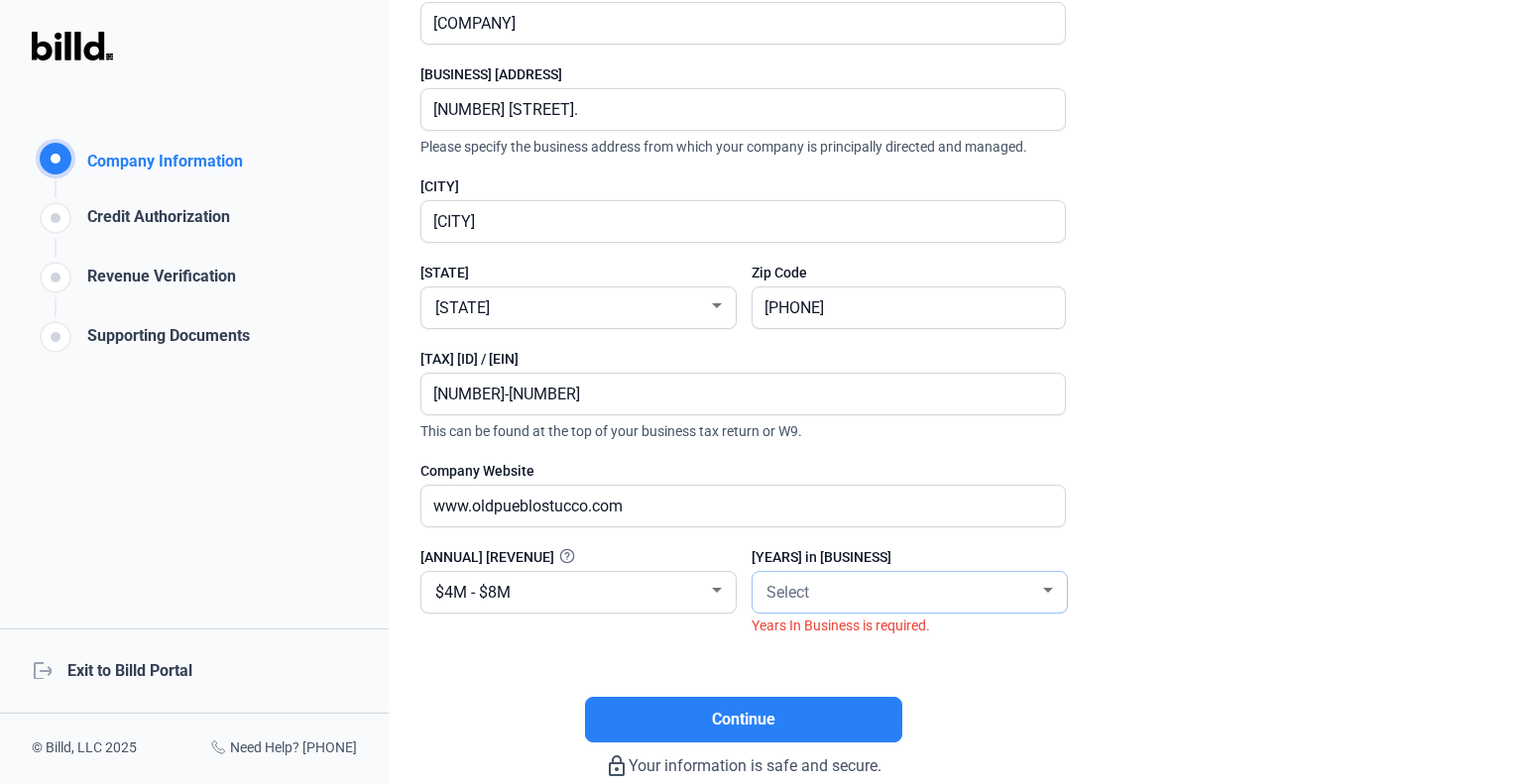 click on "Select" at bounding box center (900, 591) 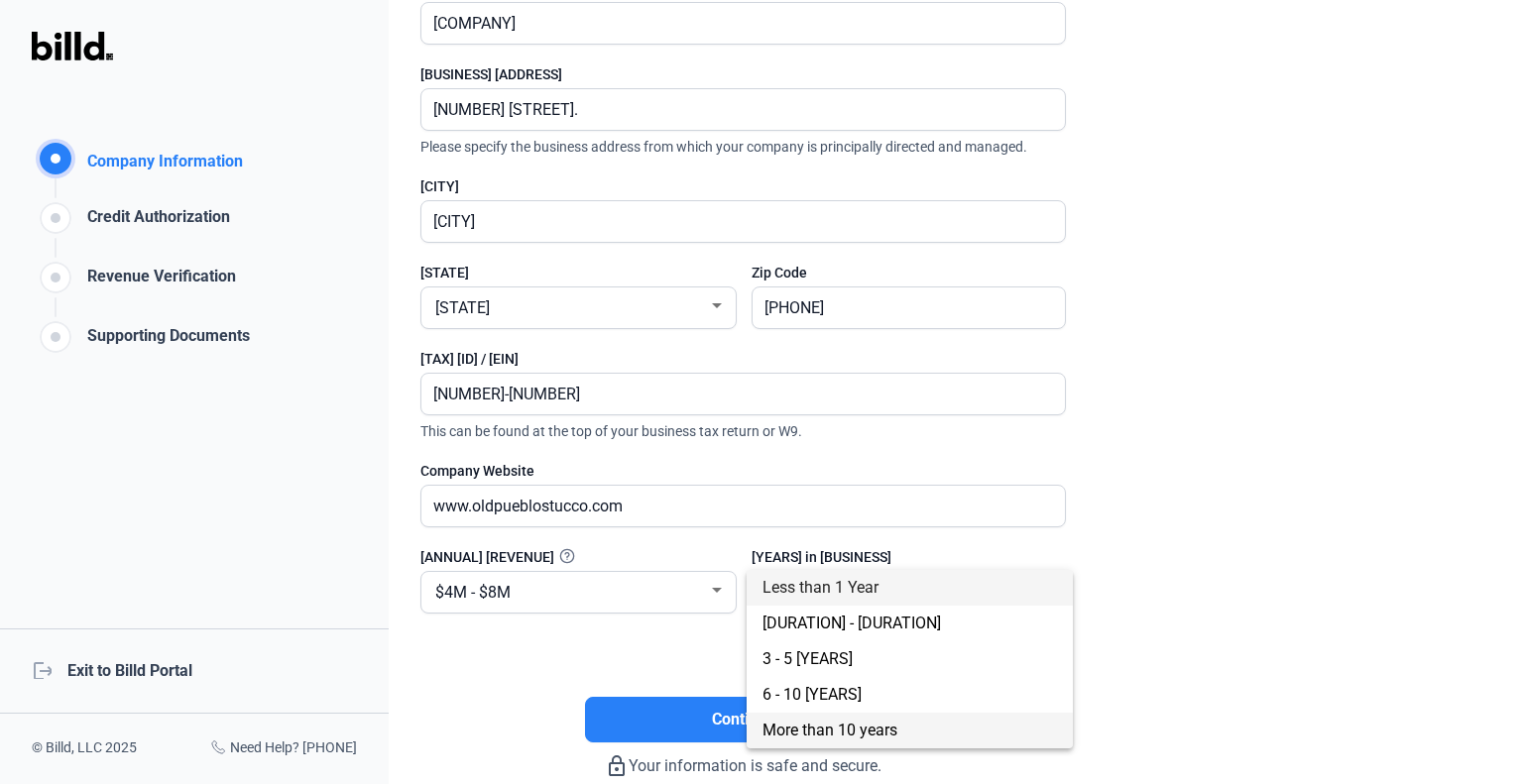 click on "More than 10 years" at bounding box center (909, 730) 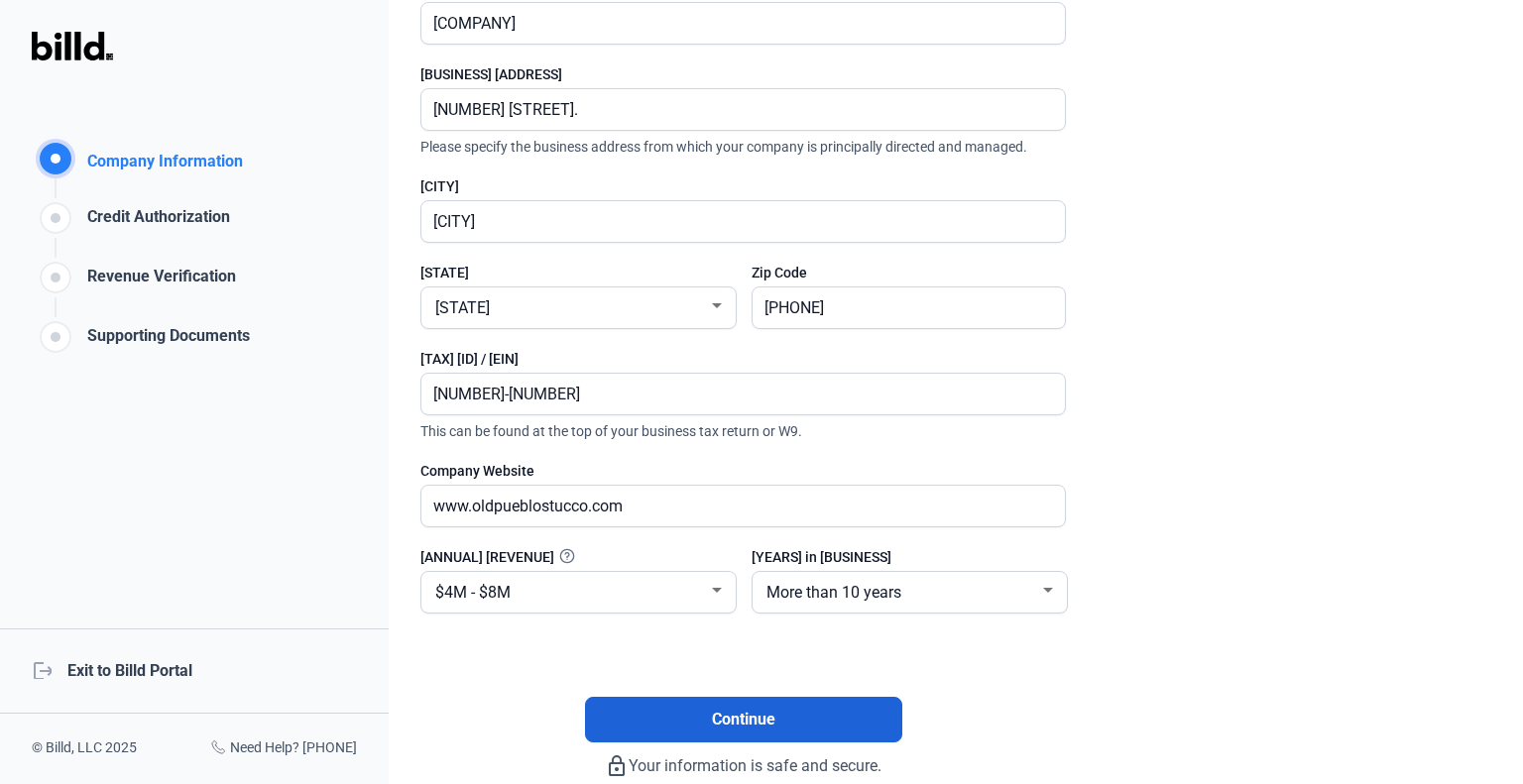 click on "Continue" 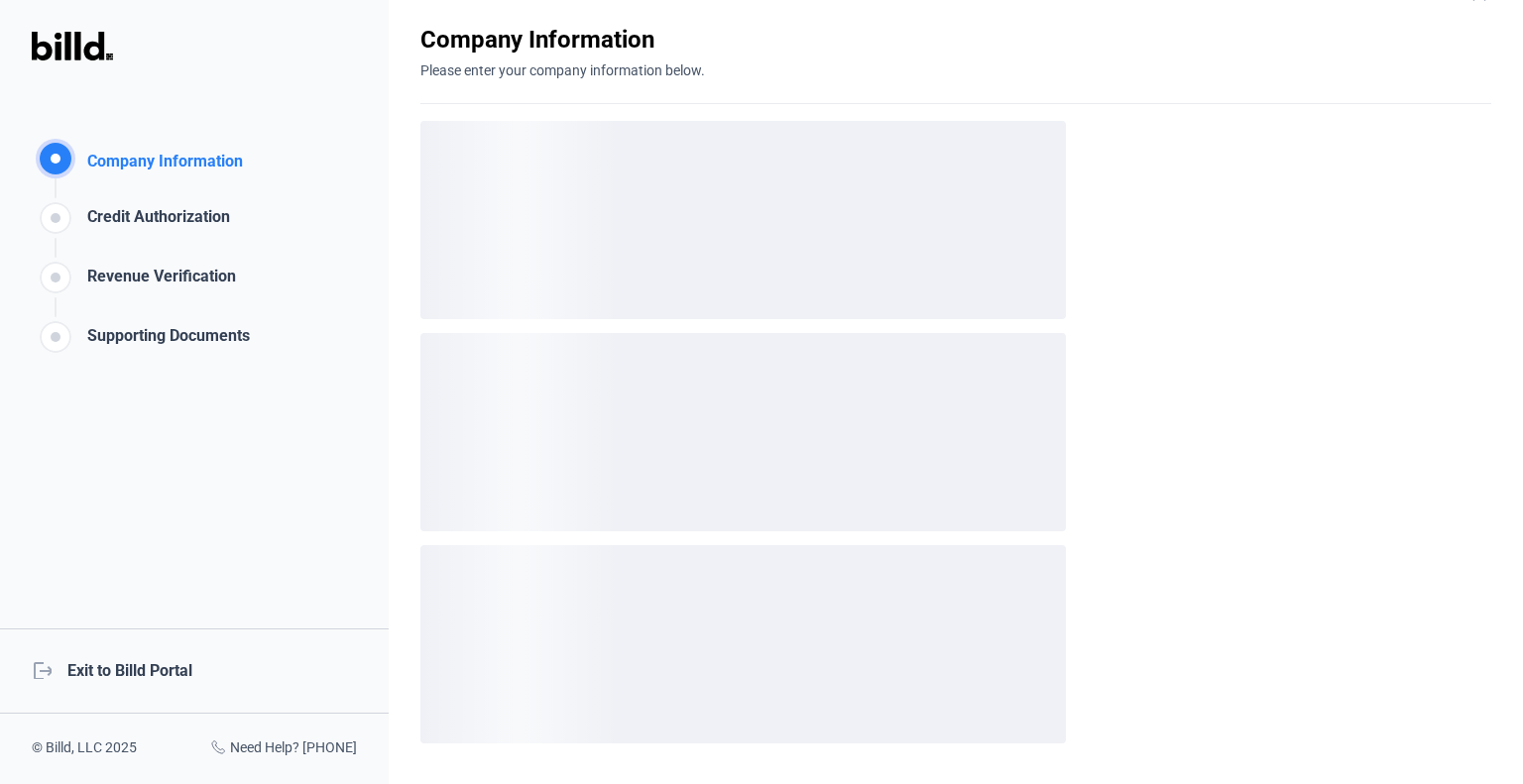 scroll, scrollTop: 0, scrollLeft: 0, axis: both 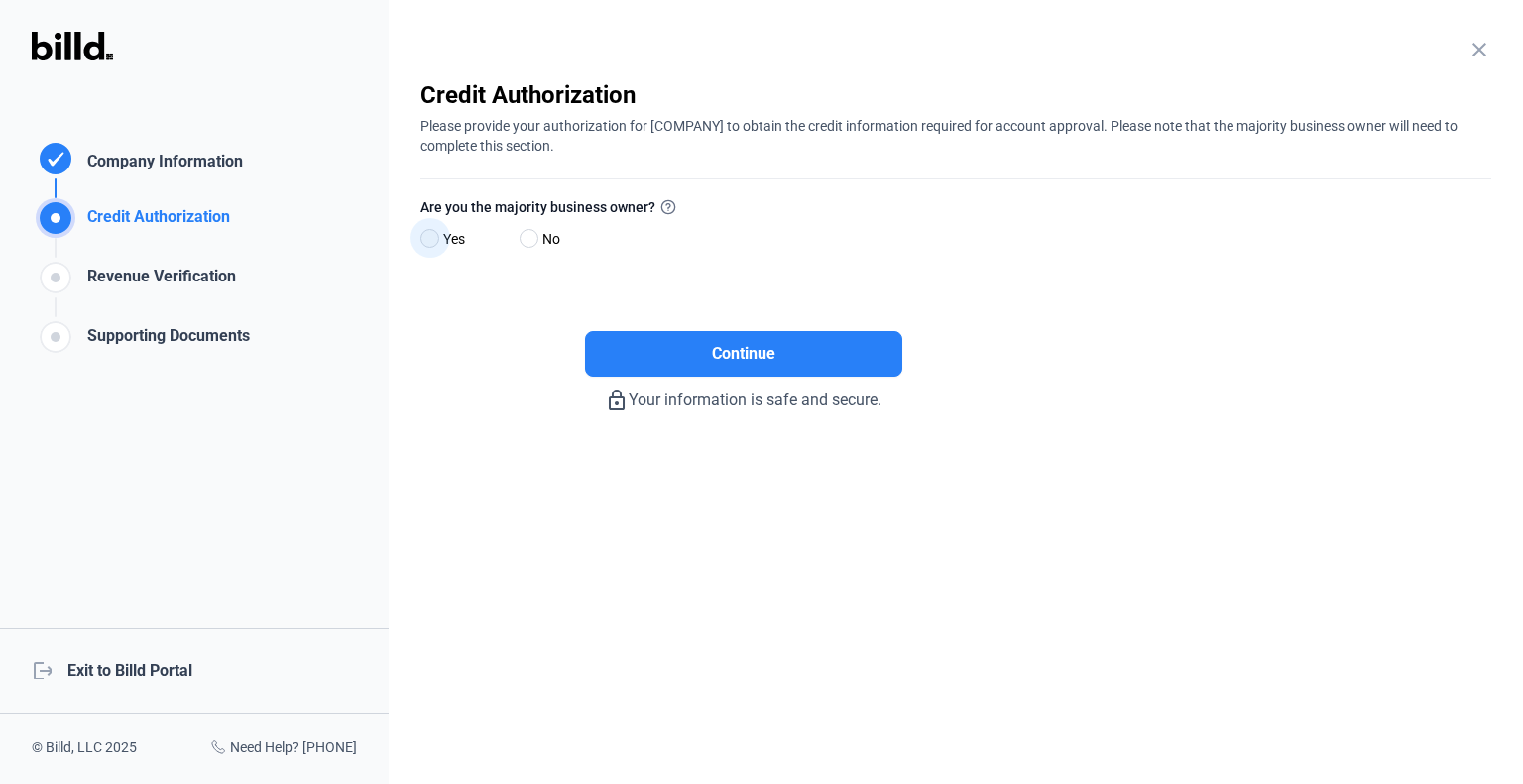 click at bounding box center [429, 238] 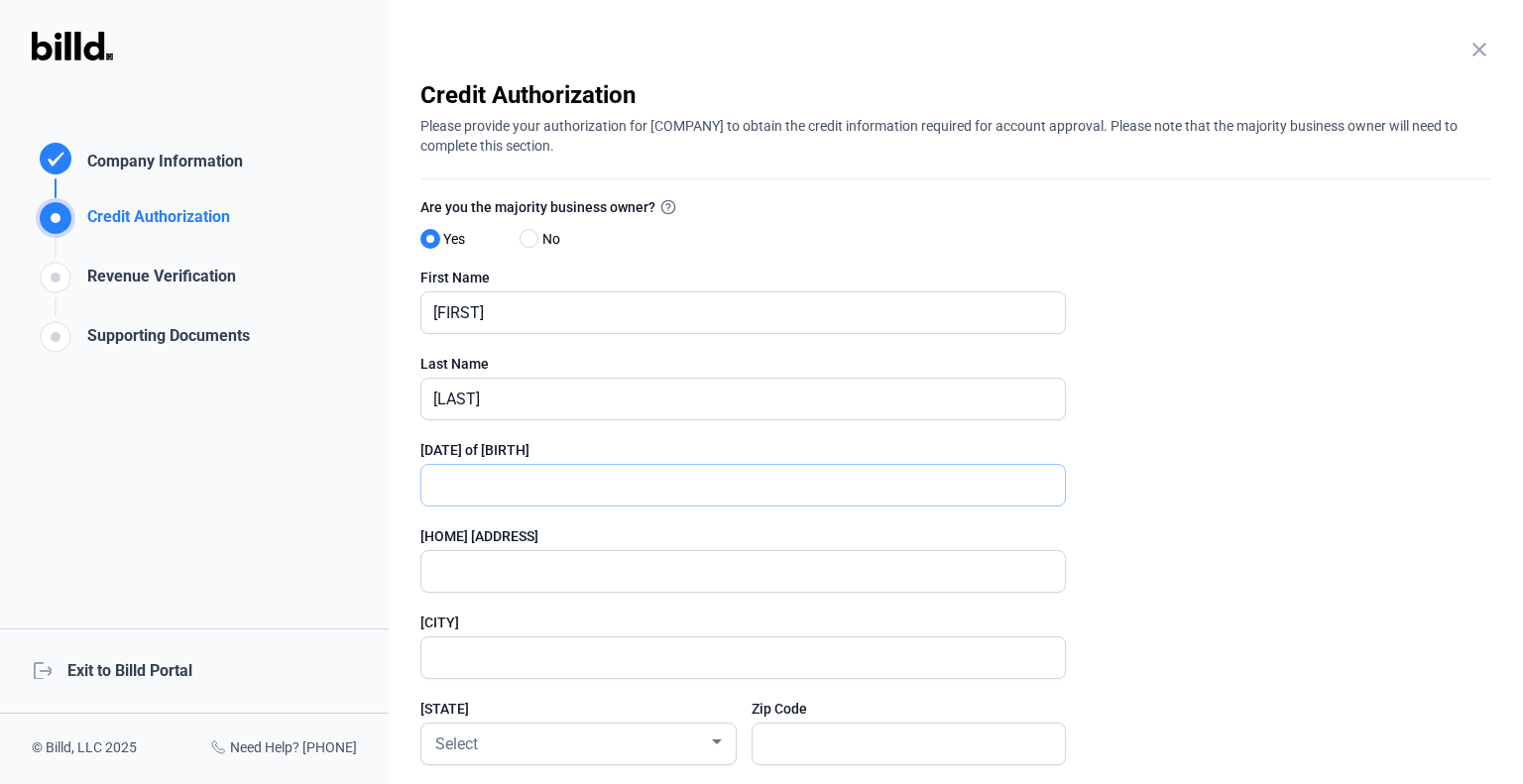 click at bounding box center (732, 485) 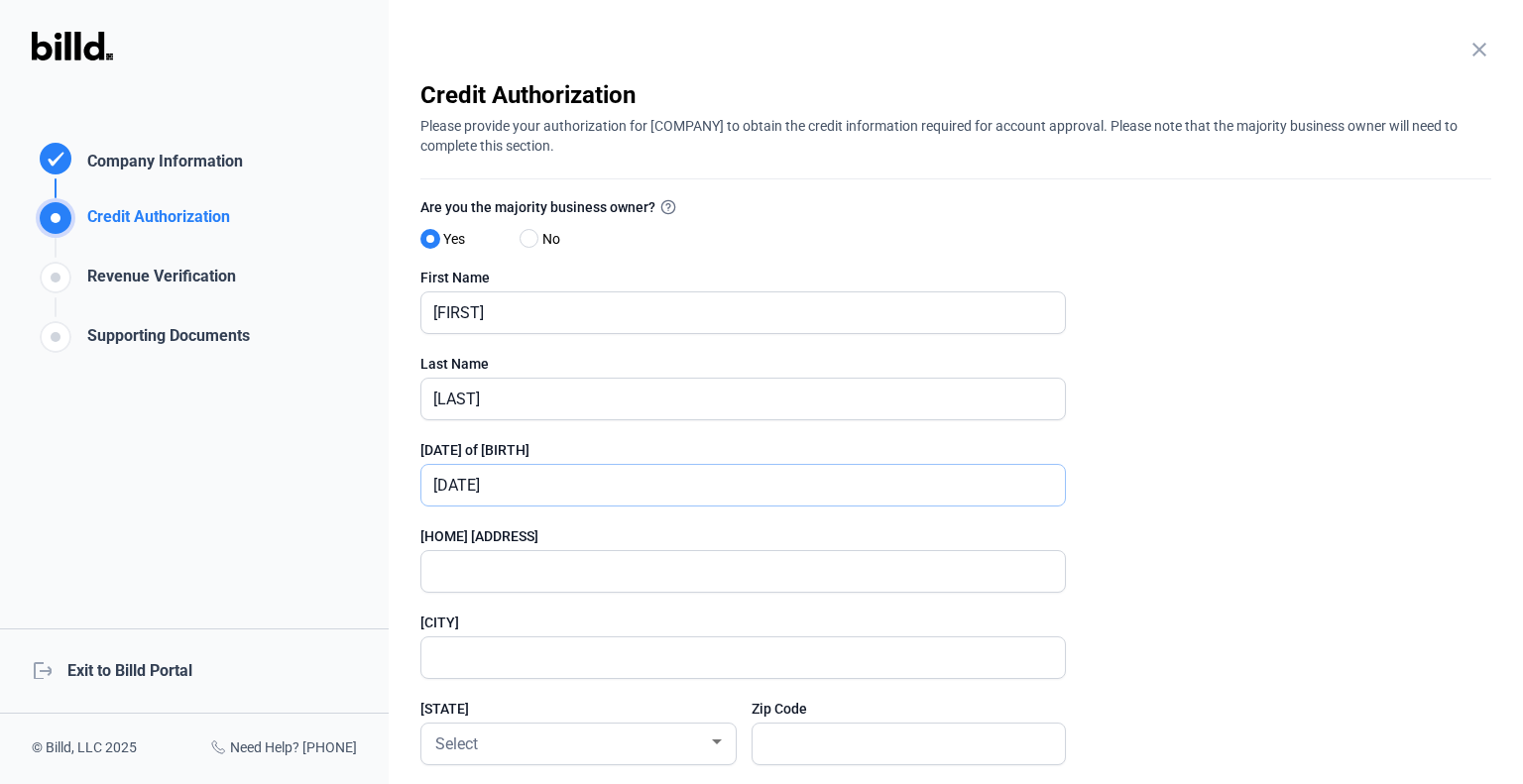 type on "[DATE]" 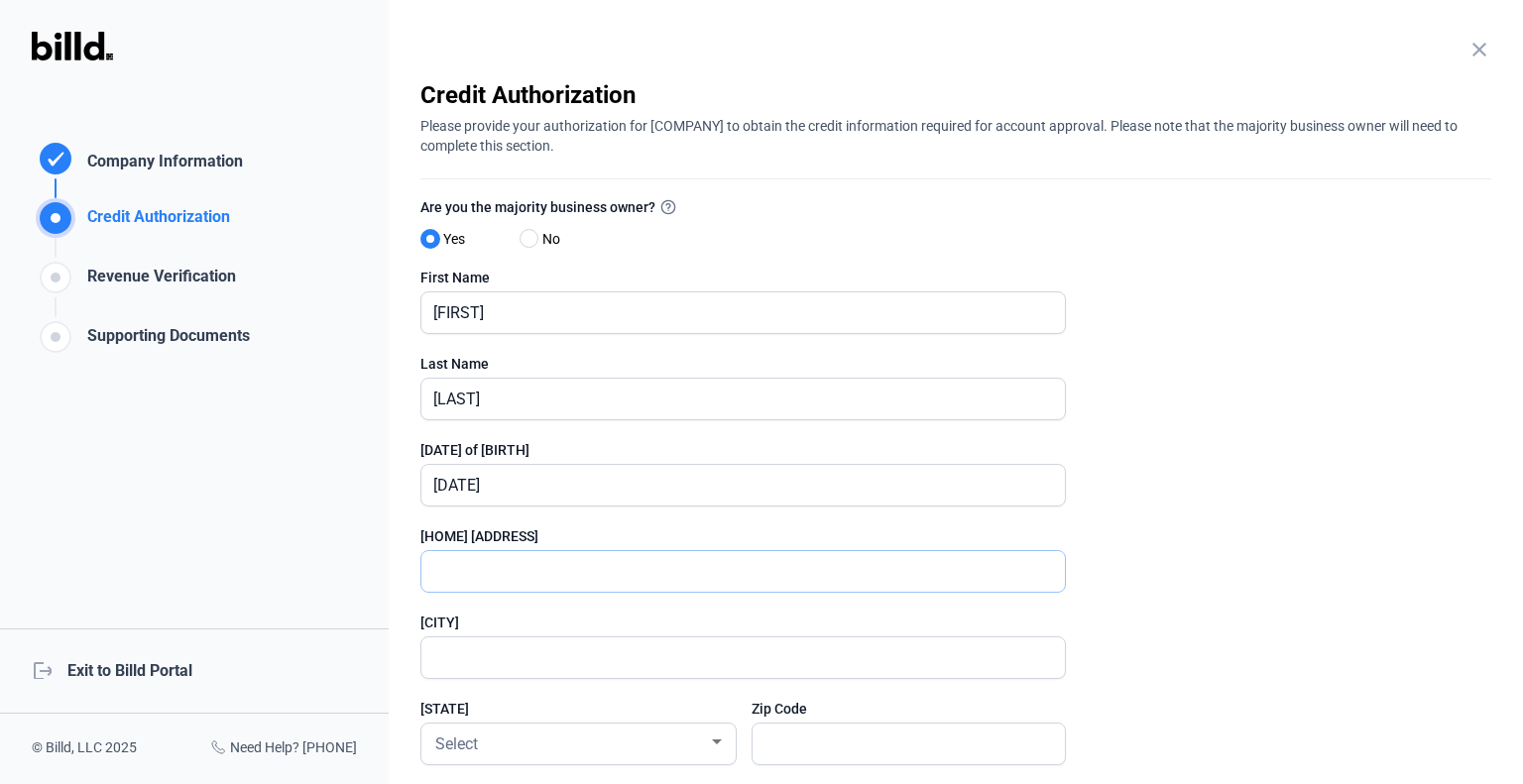 click at bounding box center [732, 571] 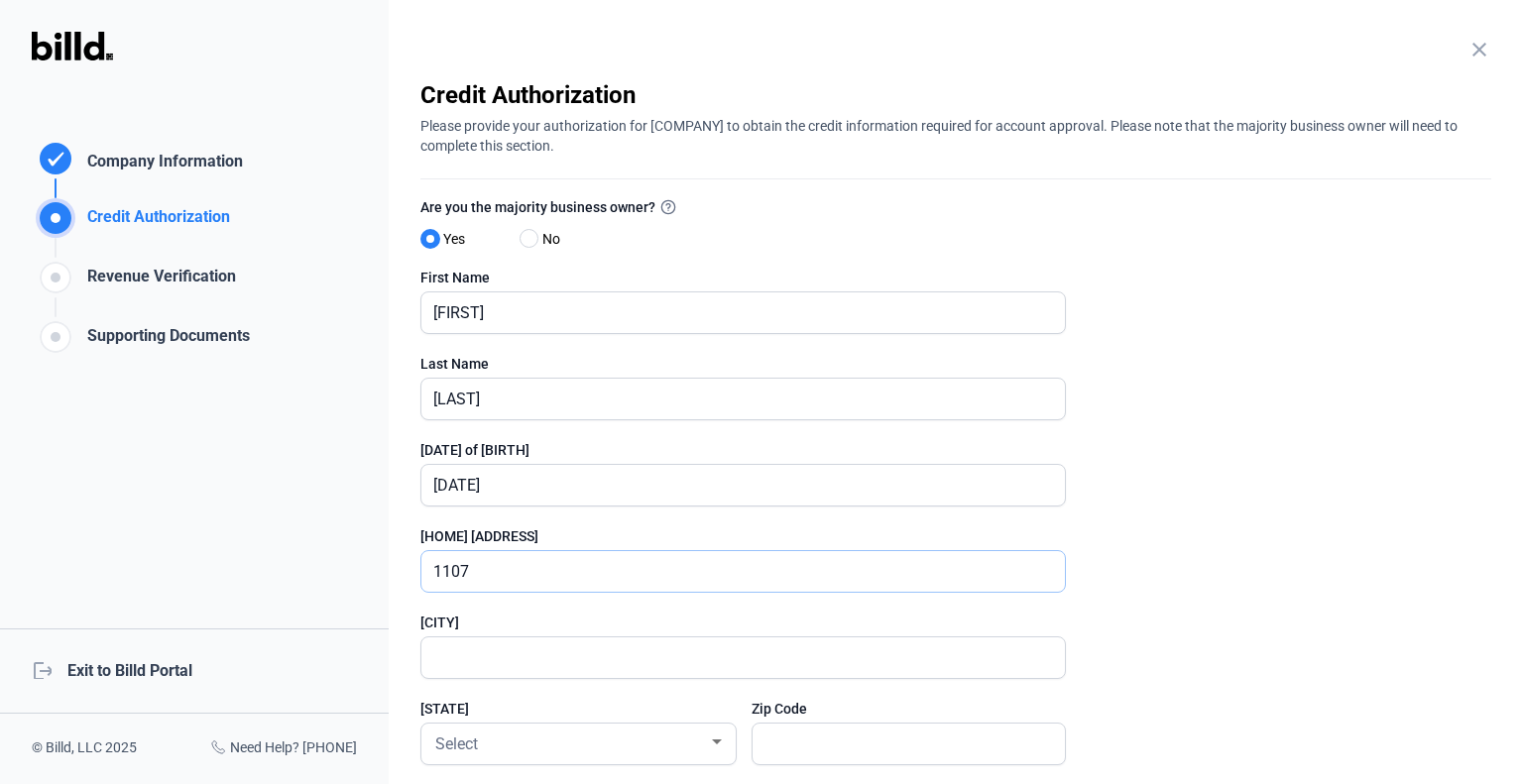 type on "[NUMBER] [STREET]" 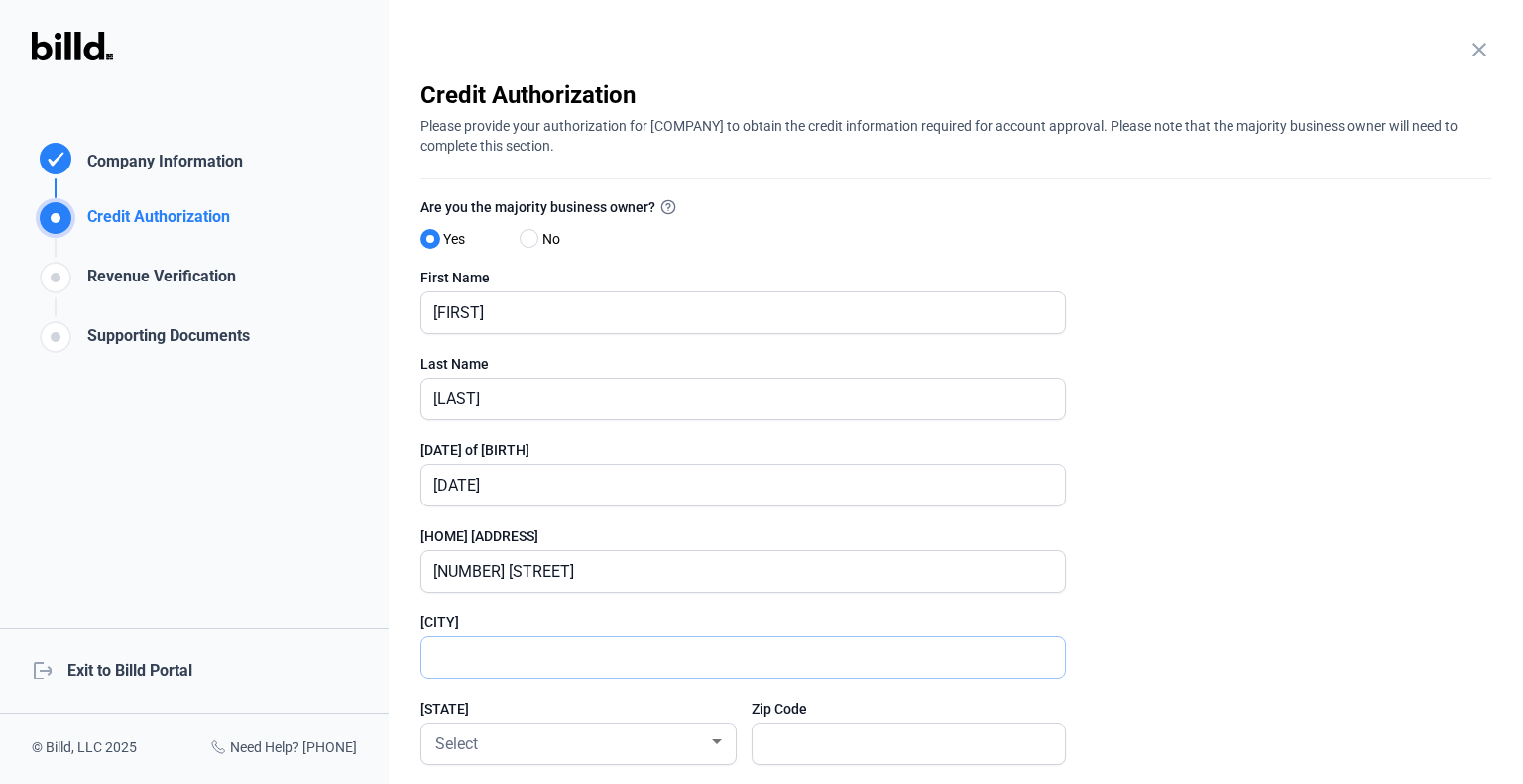 type on "[CITY]" 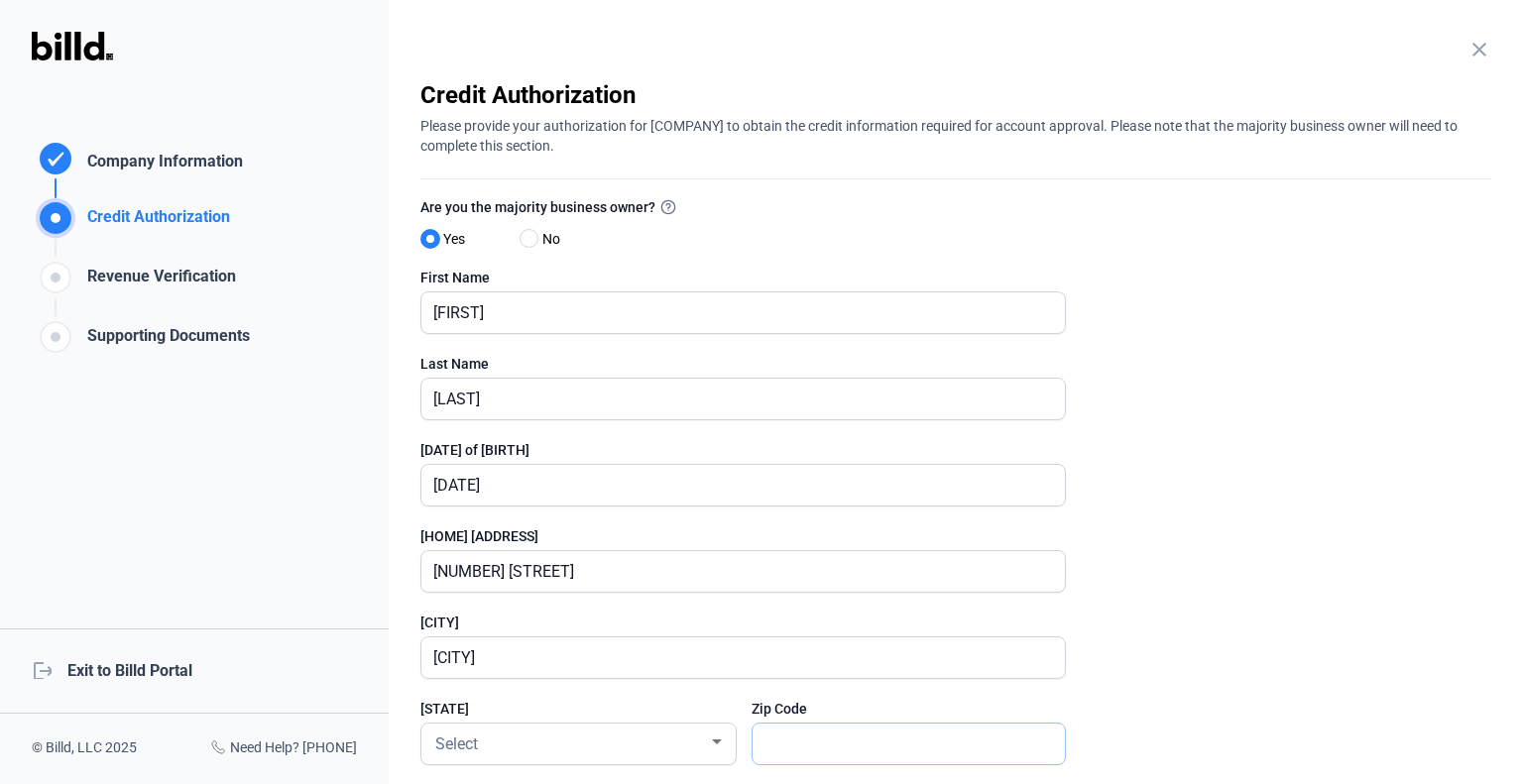 type on "[POSTAL CODE]" 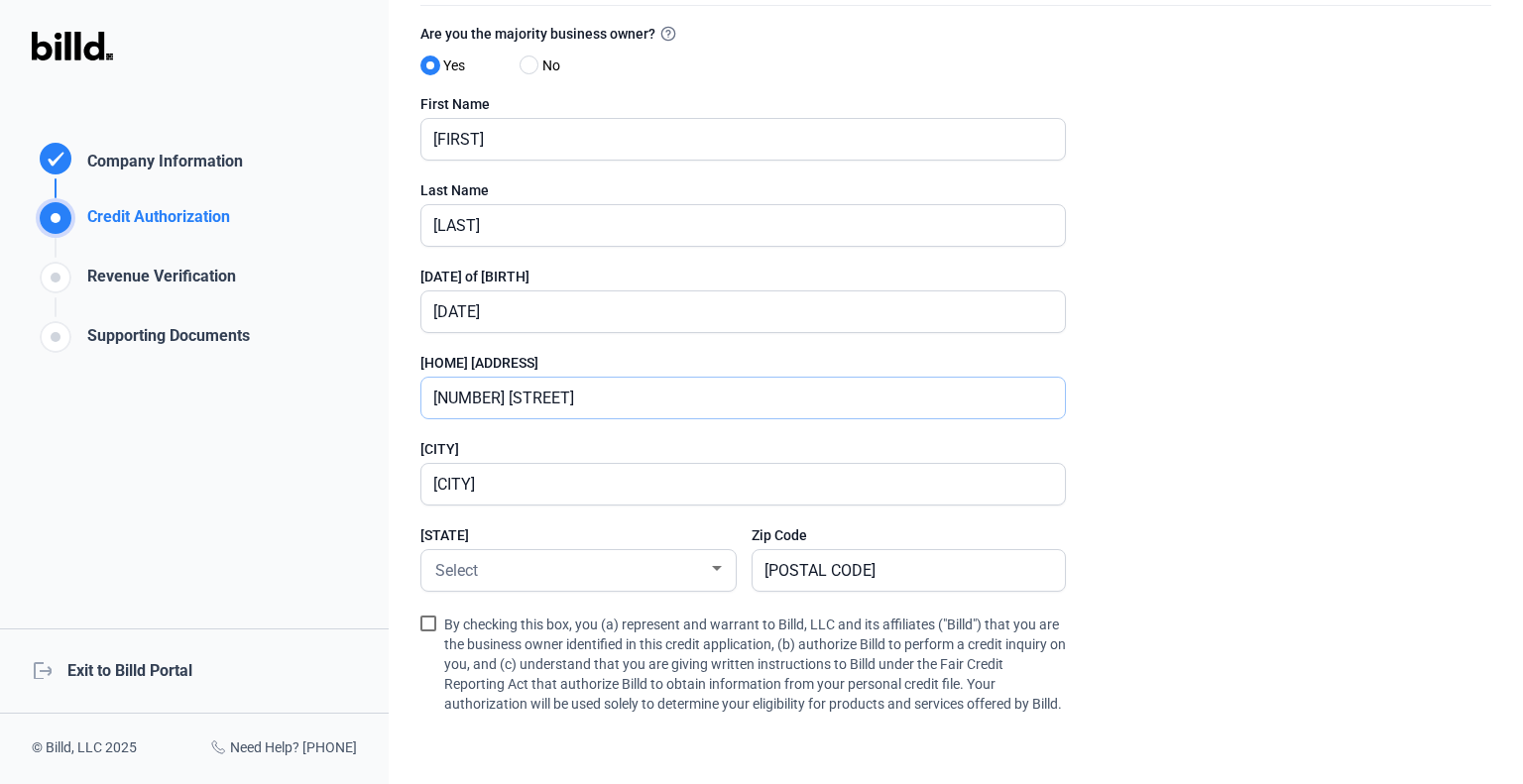 scroll, scrollTop: 396, scrollLeft: 0, axis: vertical 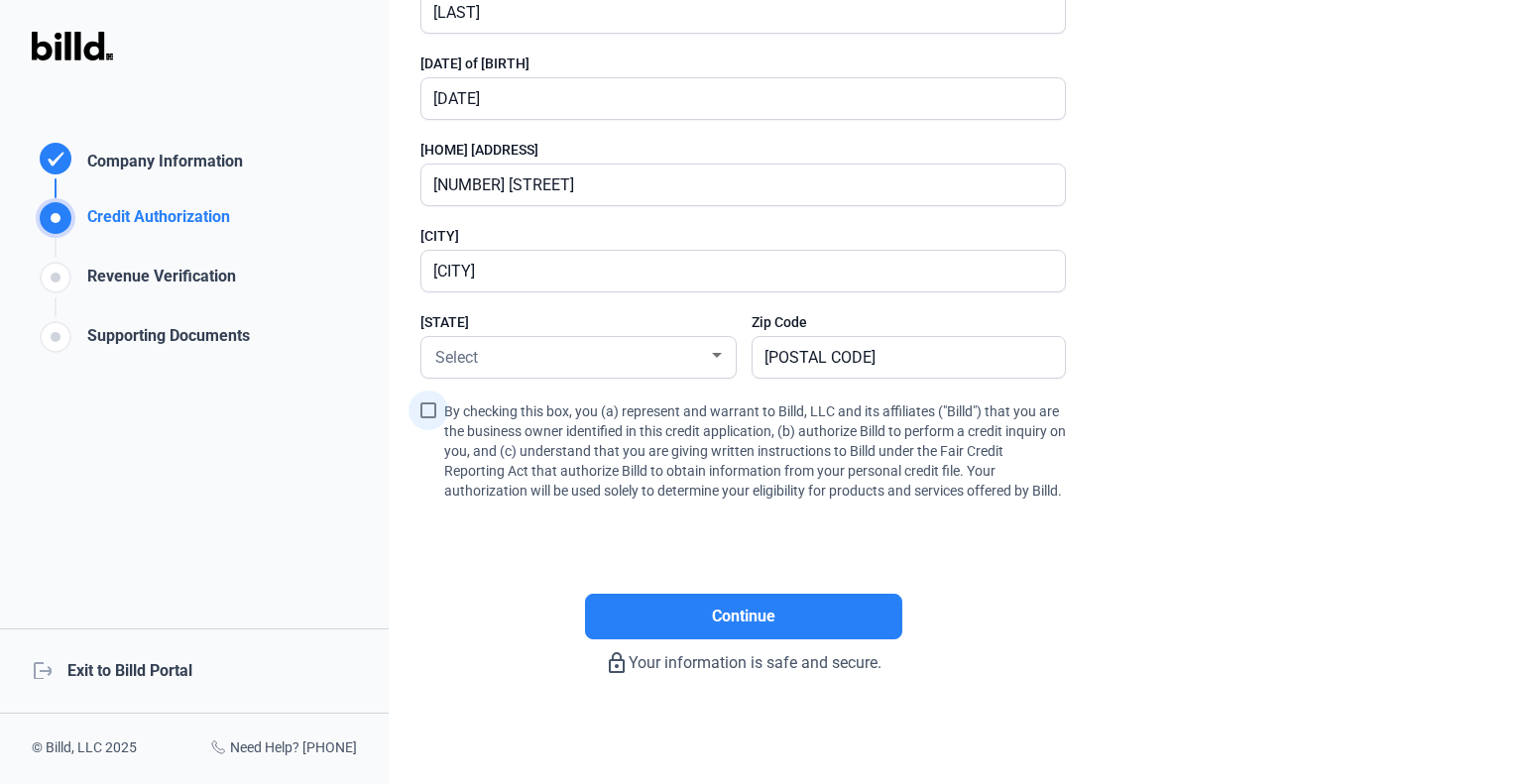 drag, startPoint x: 425, startPoint y: 395, endPoint x: 639, endPoint y: 570, distance: 276.44348 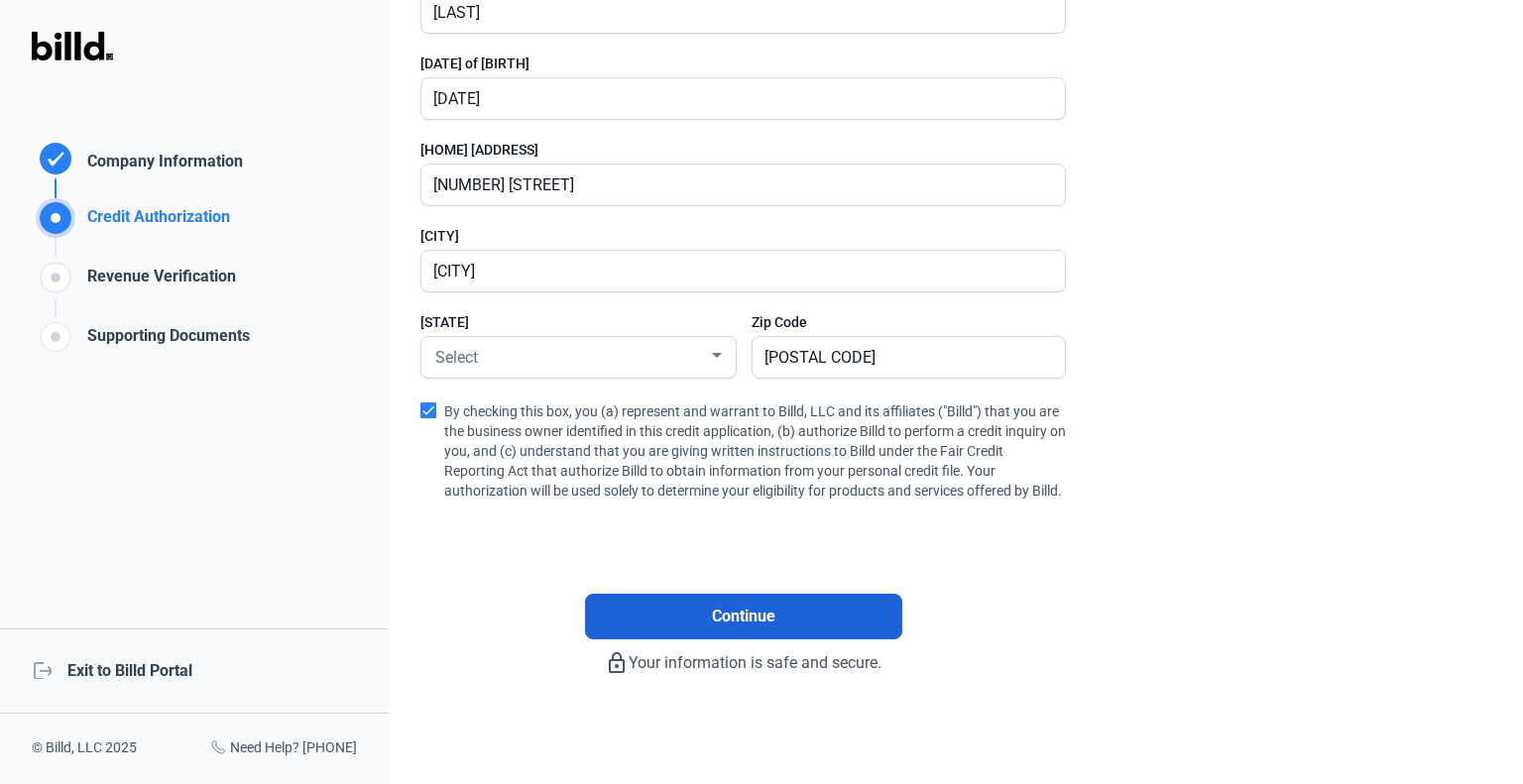 click on "Continue" 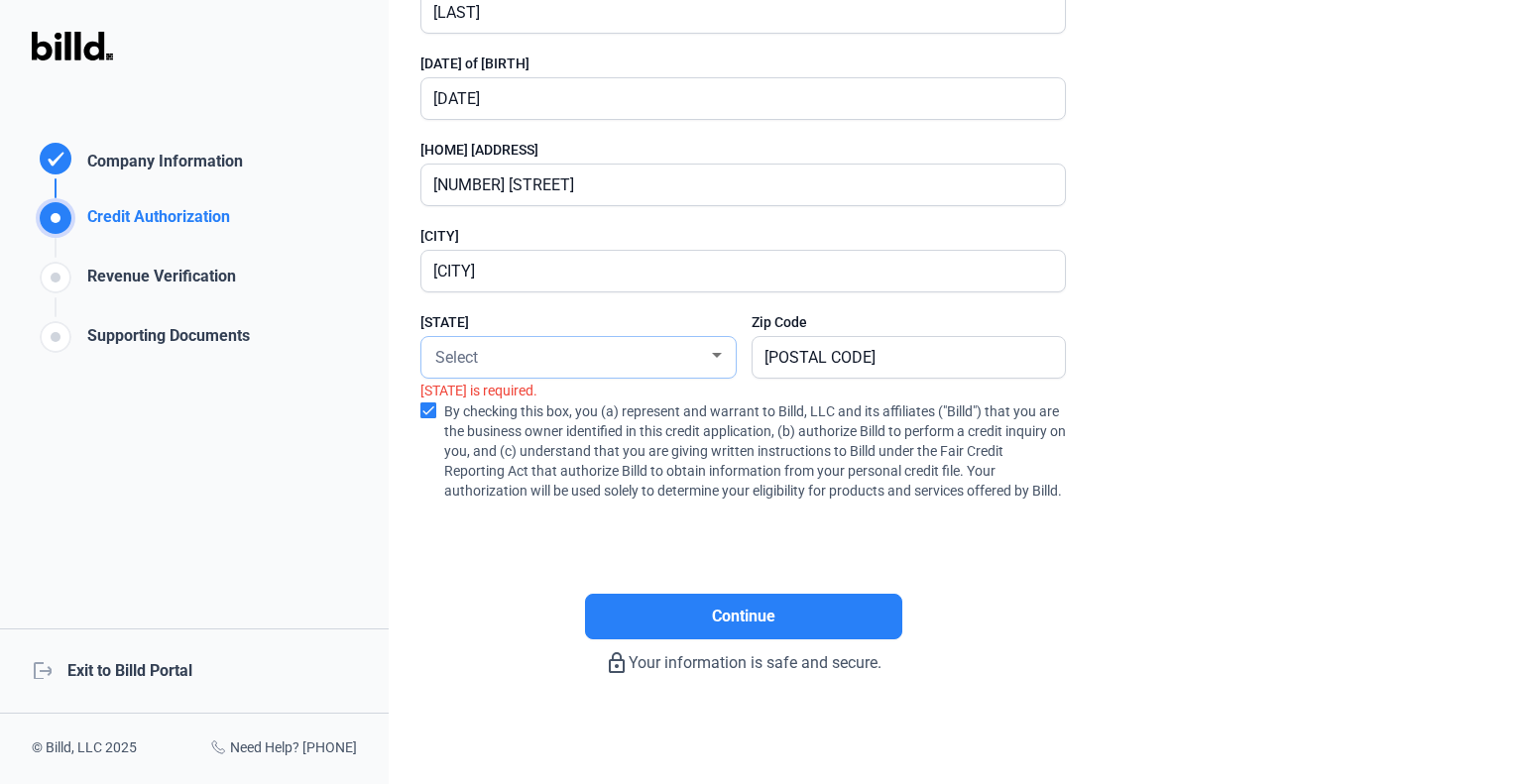 click on "Select" at bounding box center (569, 356) 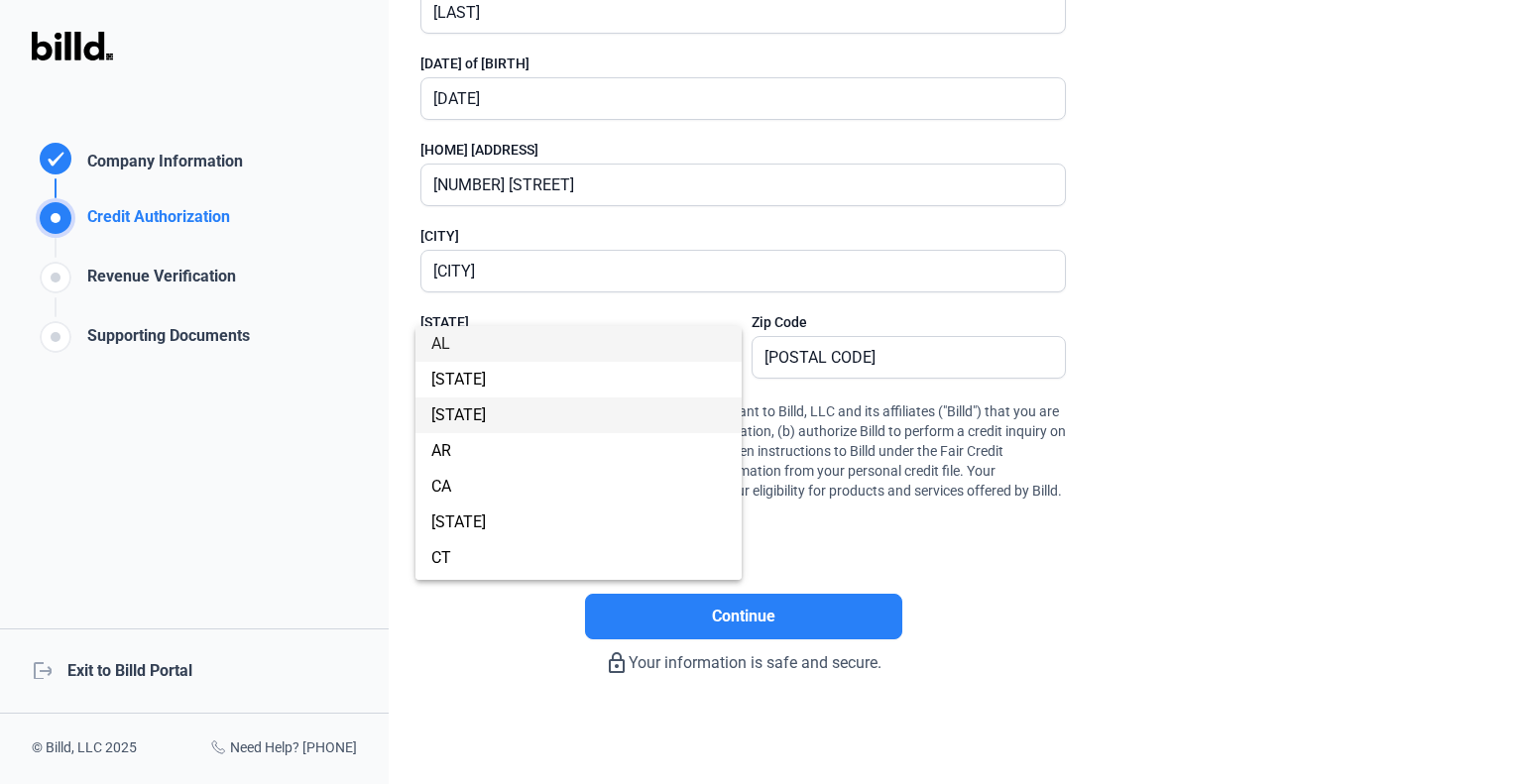 drag, startPoint x: 456, startPoint y: 417, endPoint x: 609, endPoint y: 484, distance: 167.02694 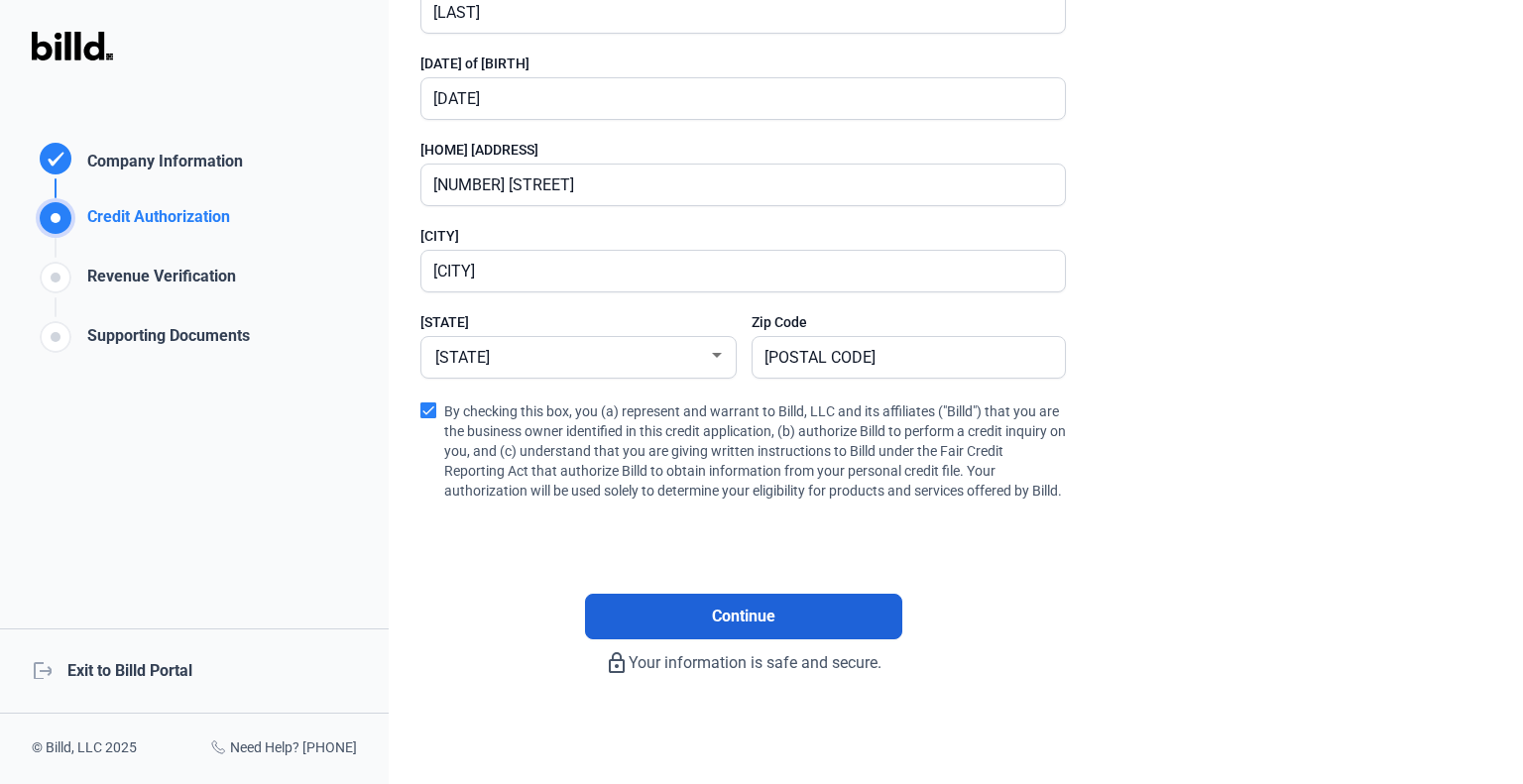 click on "Continue" 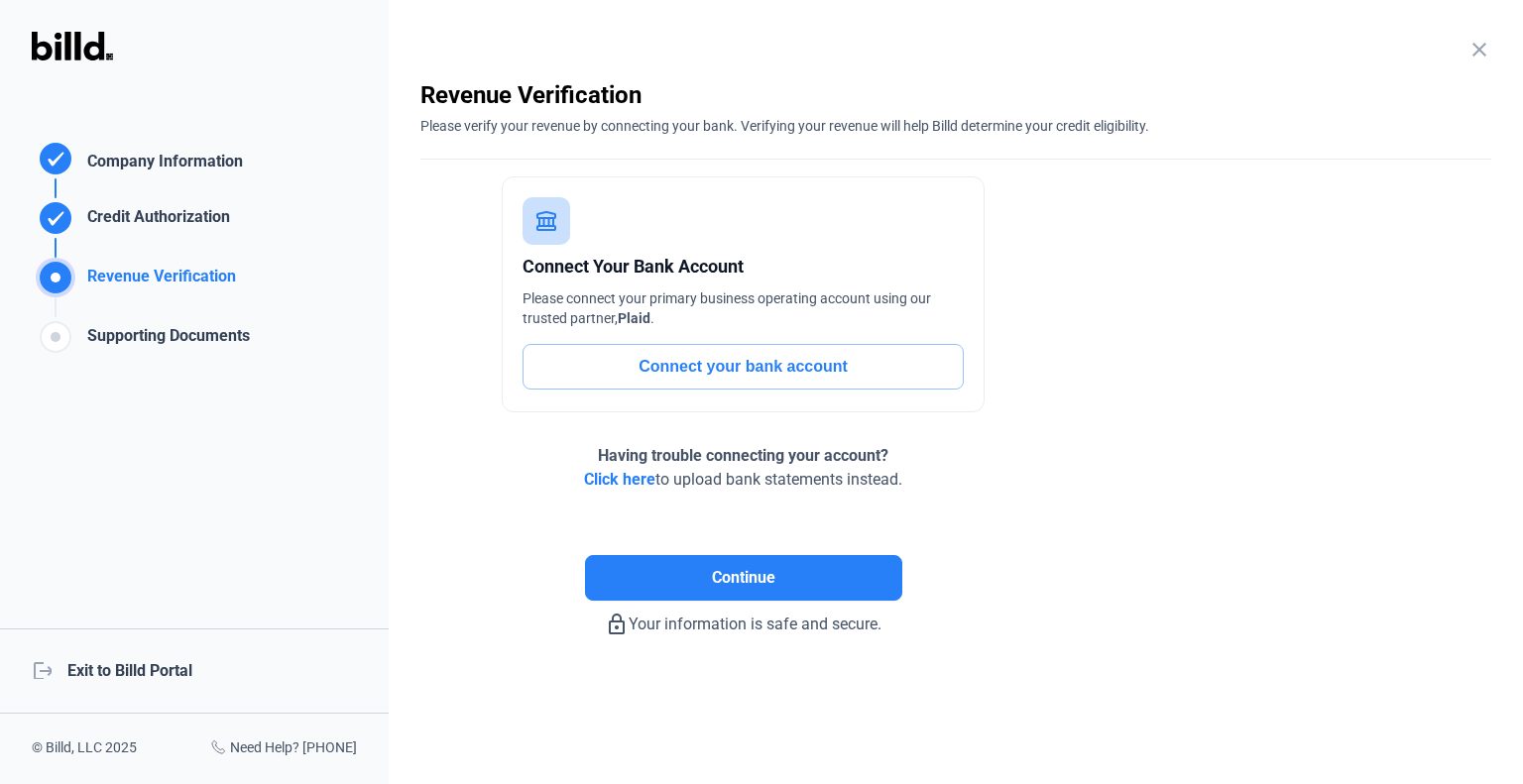 scroll, scrollTop: 0, scrollLeft: 0, axis: both 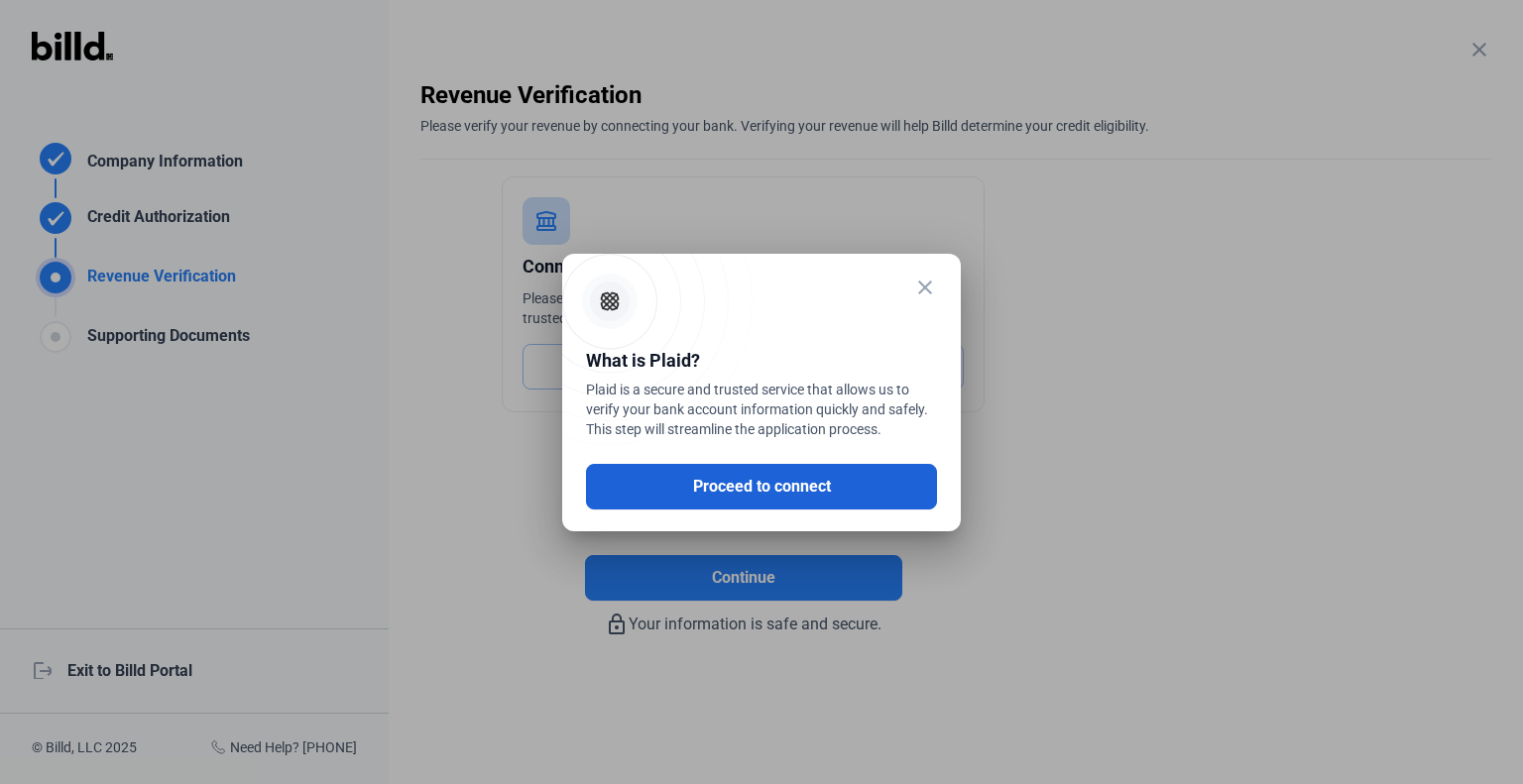 click on "Proceed to connect" at bounding box center [762, 487] 